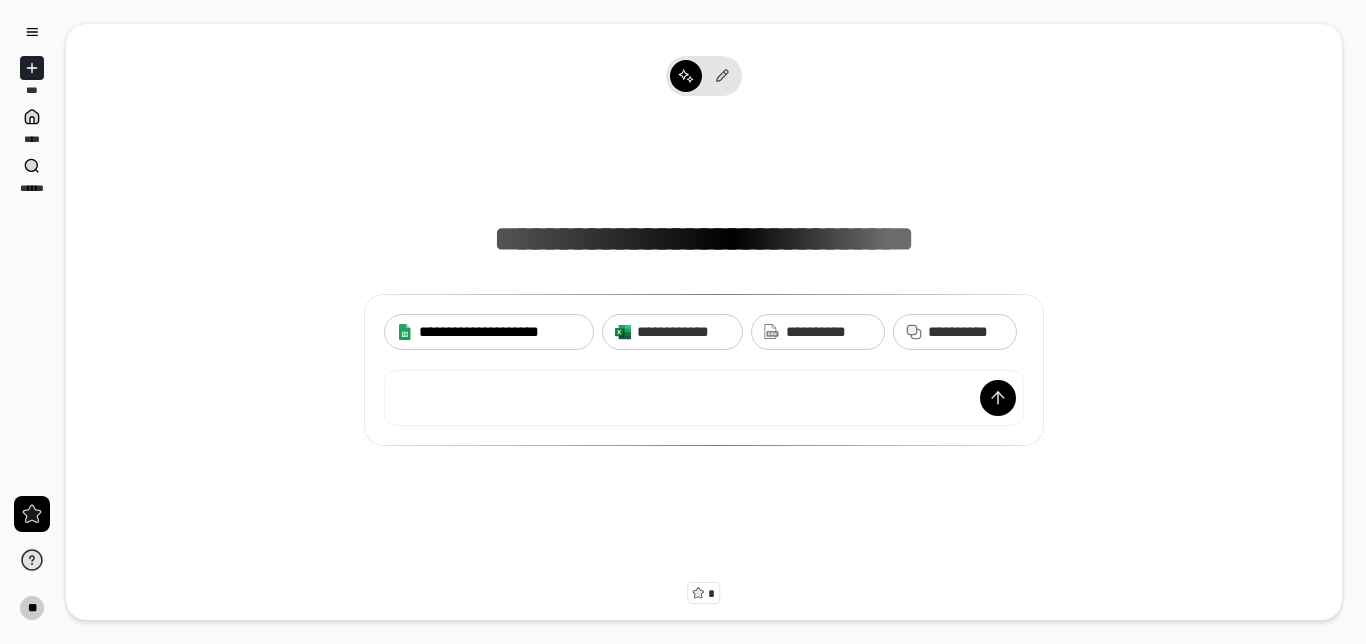 scroll, scrollTop: 0, scrollLeft: 0, axis: both 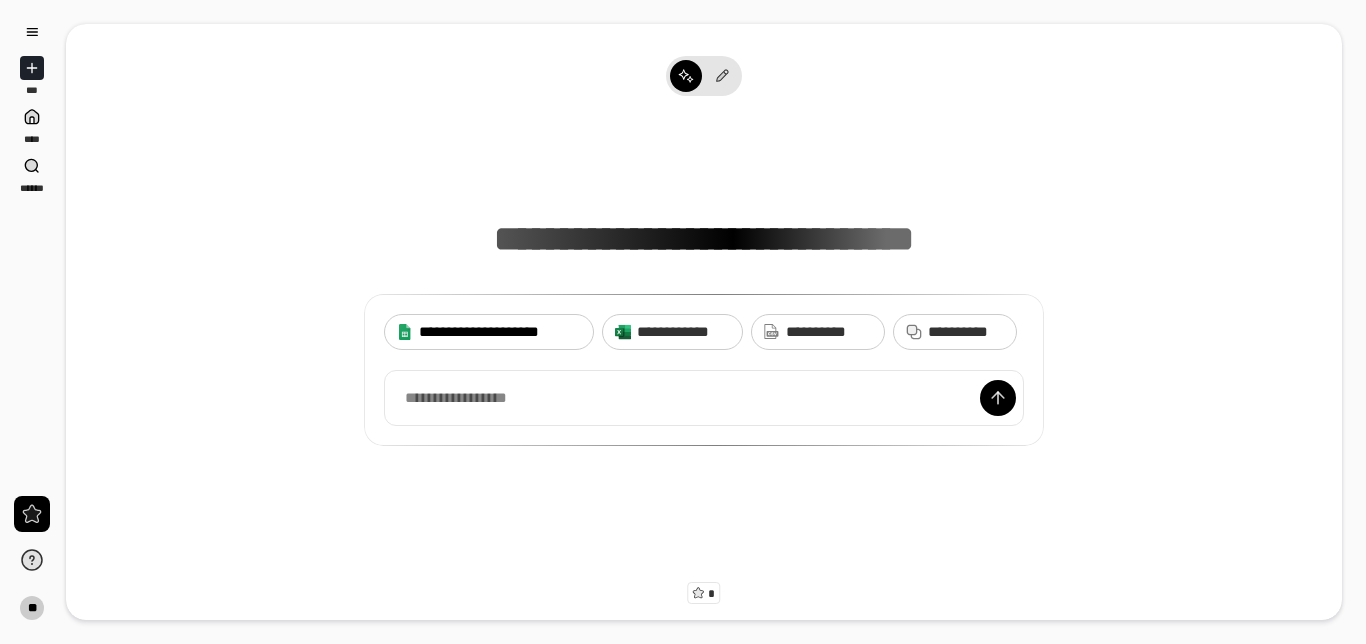click on "**********" at bounding box center (500, 332) 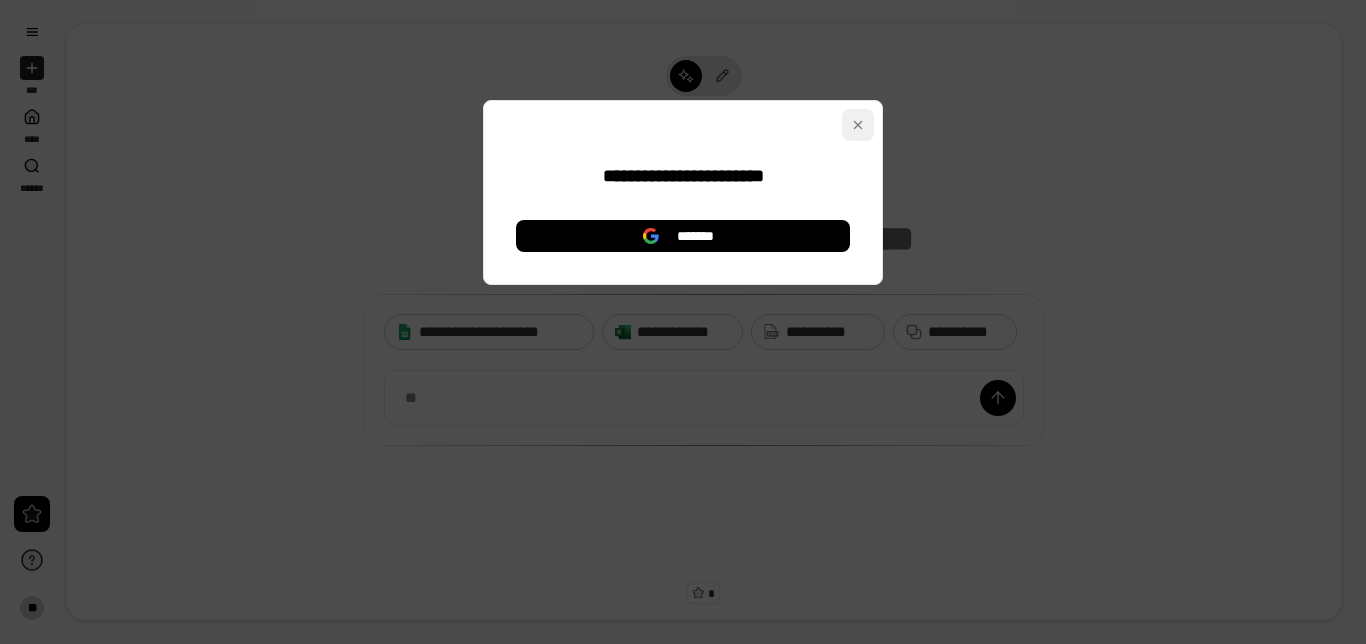 click at bounding box center (858, 125) 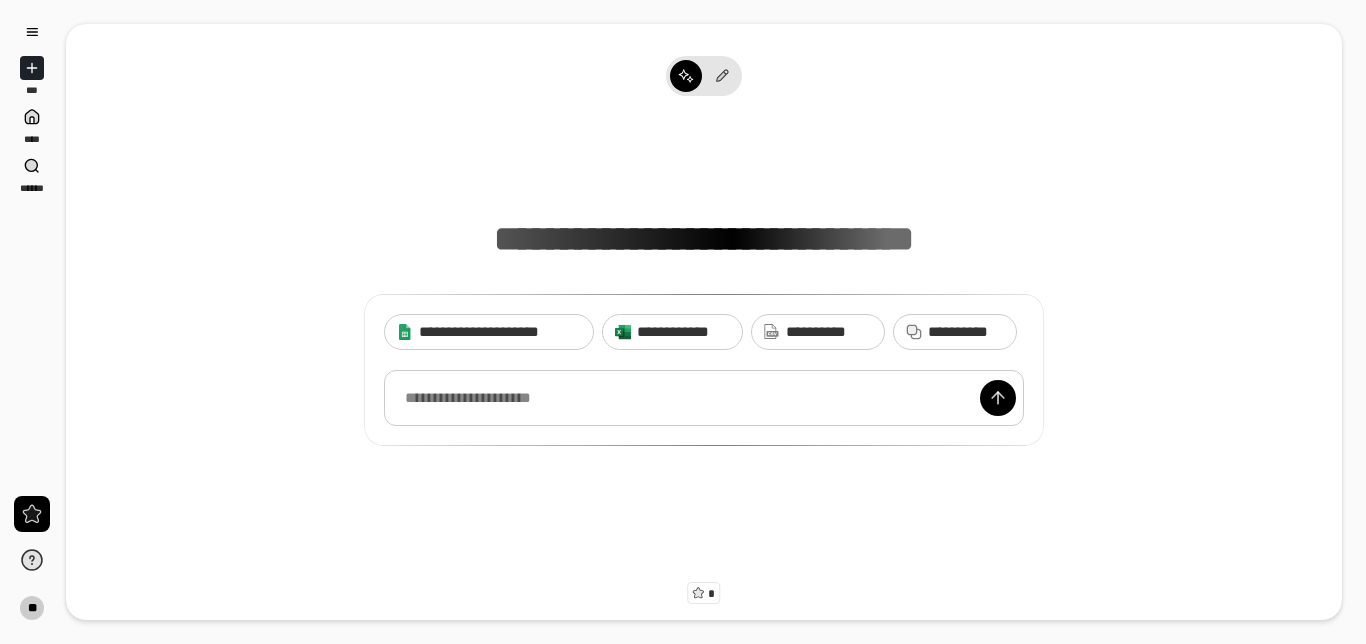 click at bounding box center (704, 398) 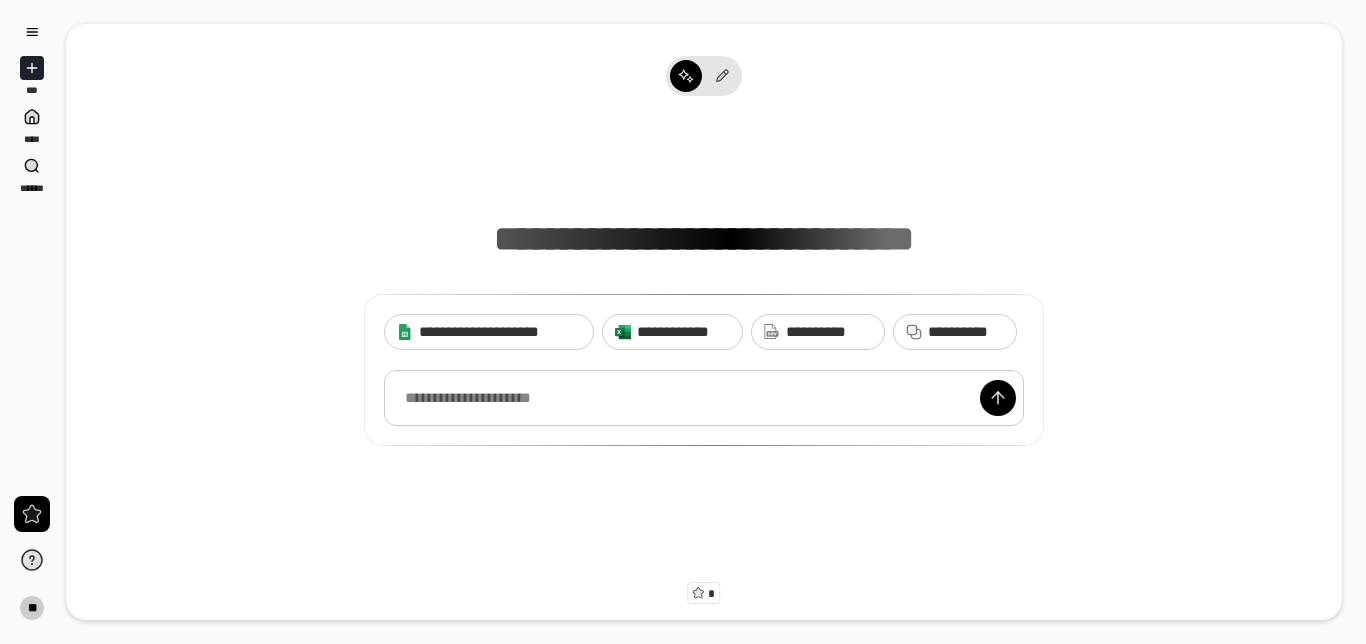 type 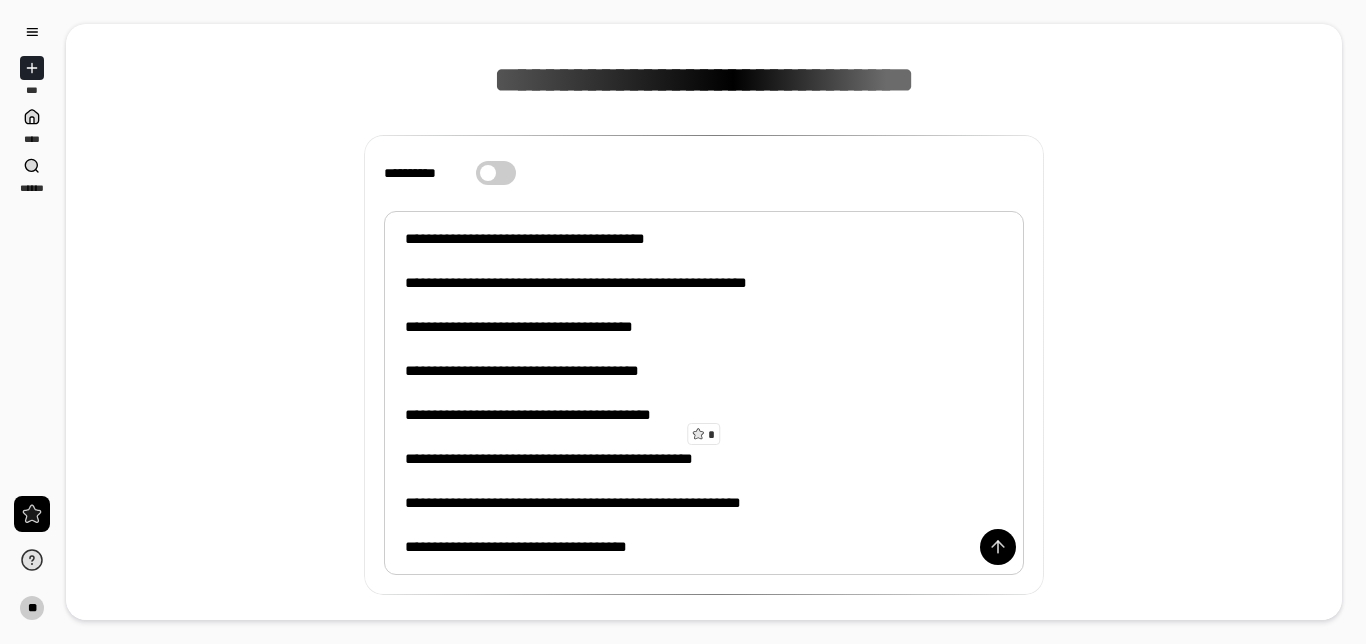 scroll, scrollTop: 195, scrollLeft: 0, axis: vertical 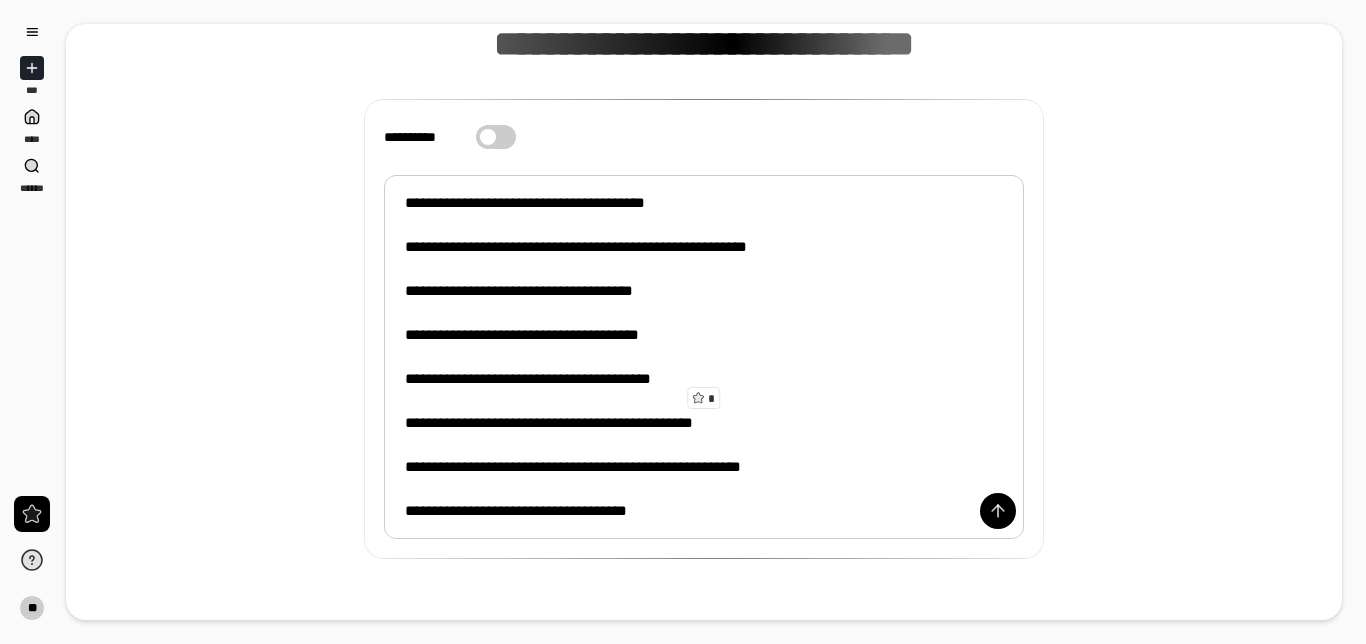 click on "**********" at bounding box center (704, 357) 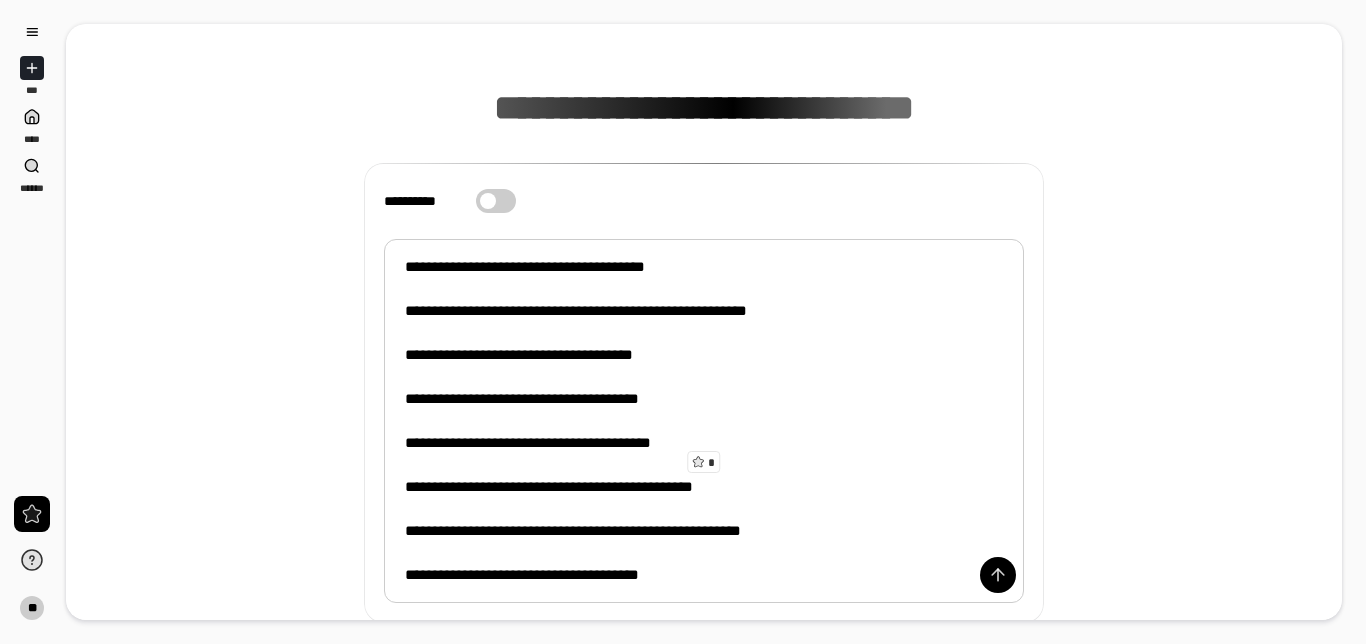 scroll, scrollTop: 95, scrollLeft: 0, axis: vertical 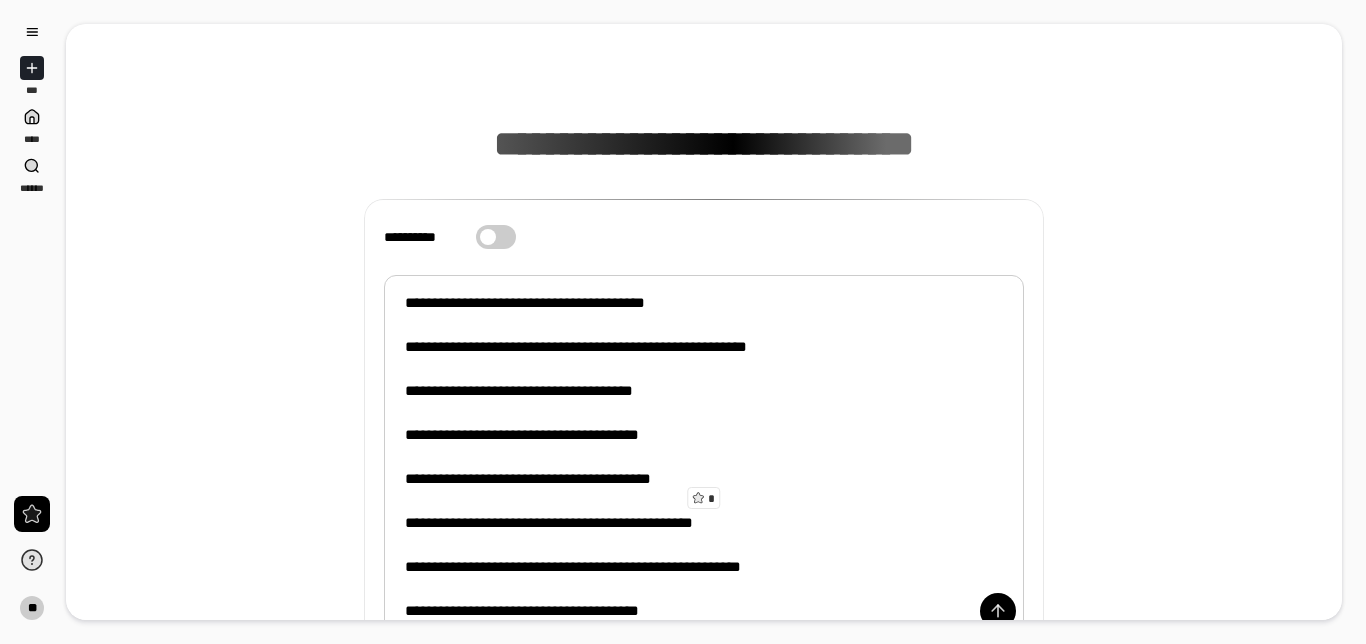 click on "**********" at bounding box center (704, 457) 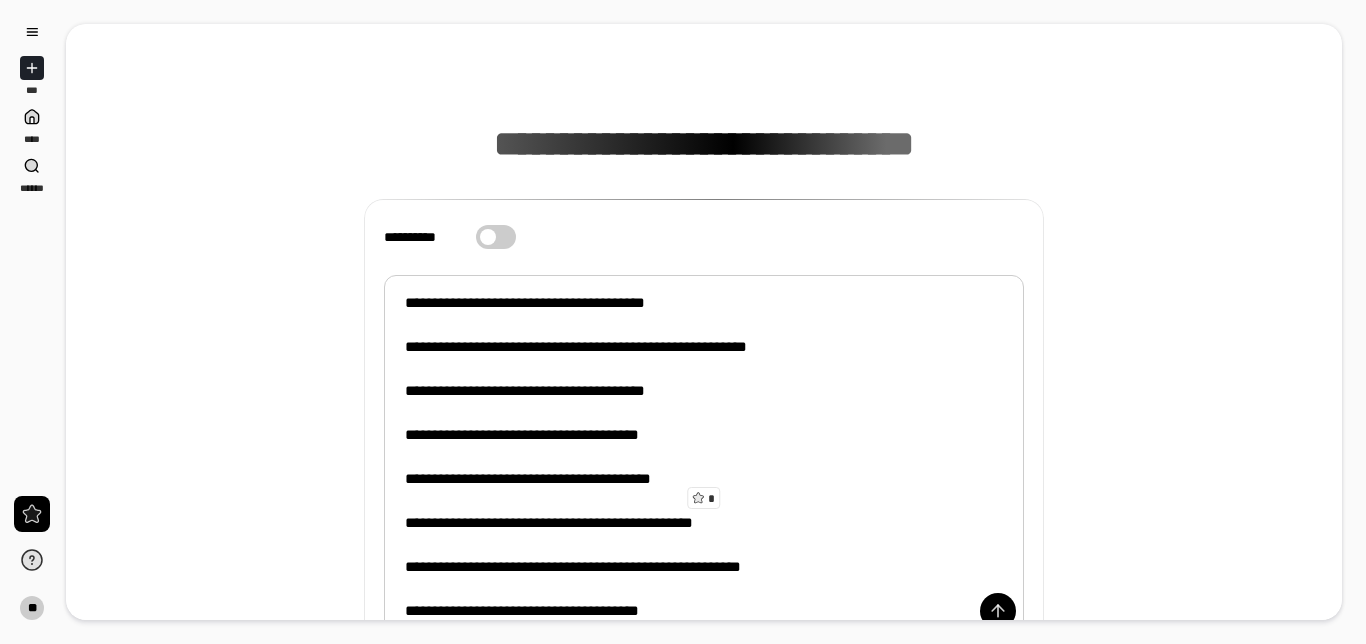 click on "**********" at bounding box center (704, 457) 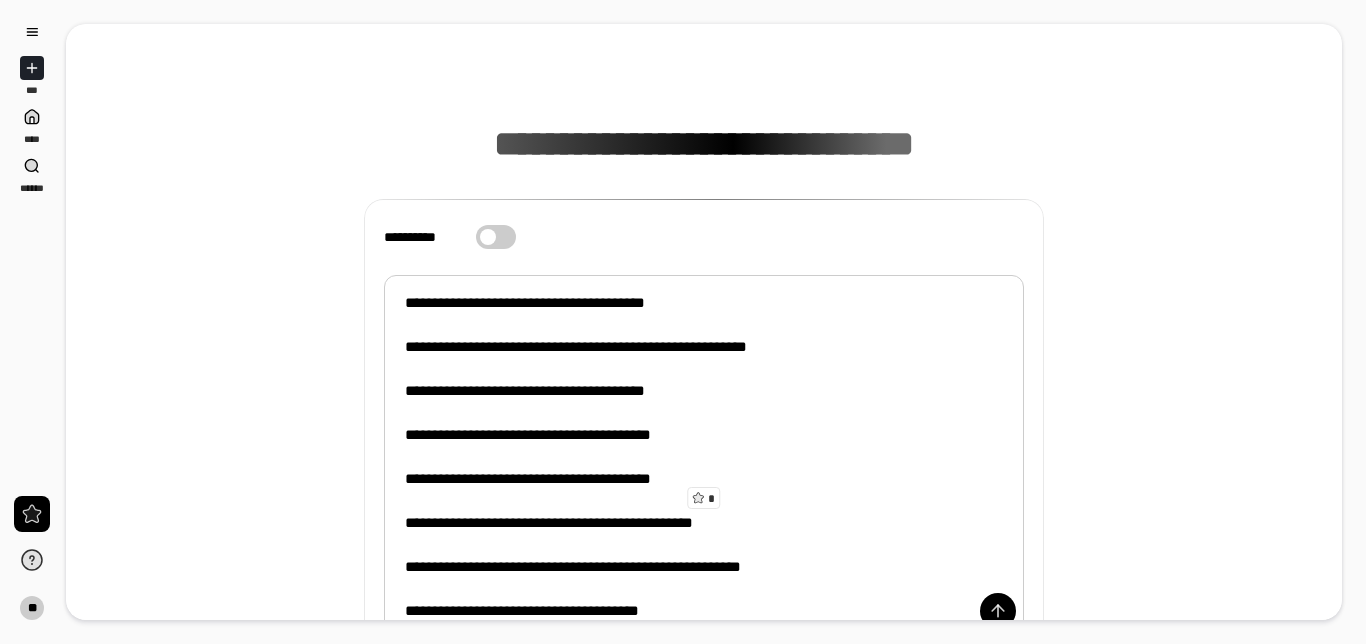 click on "**********" at bounding box center (704, 457) 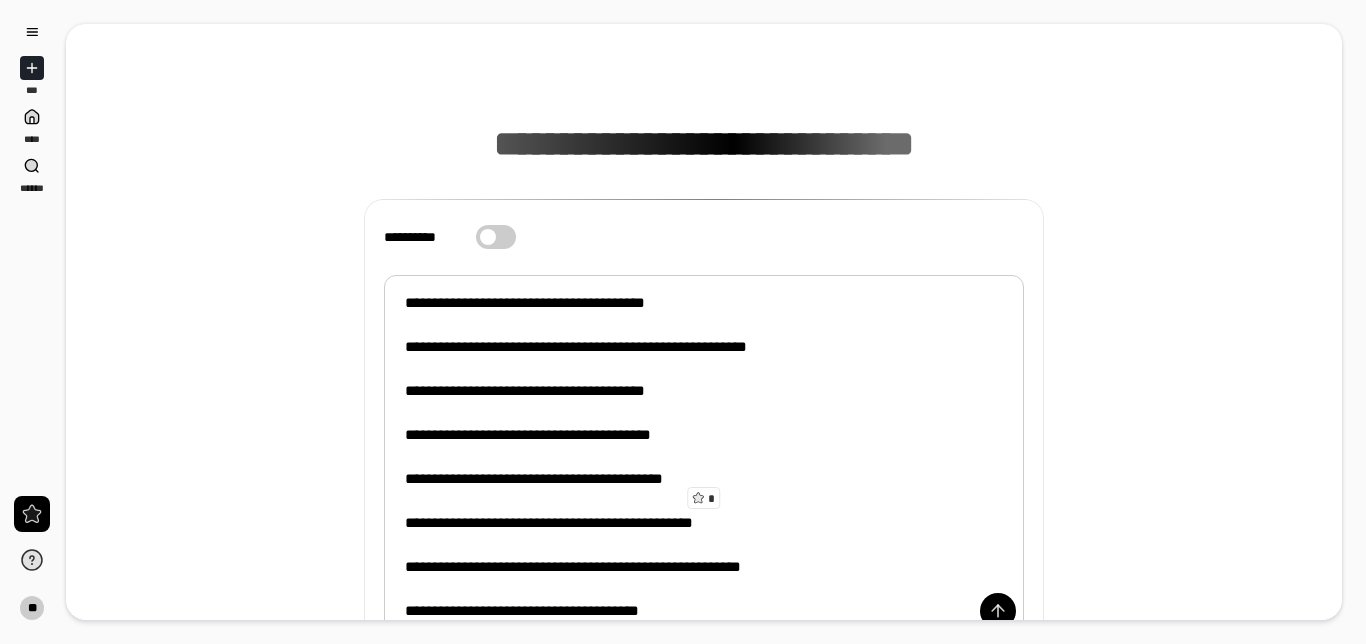 click on "**********" at bounding box center [704, 457] 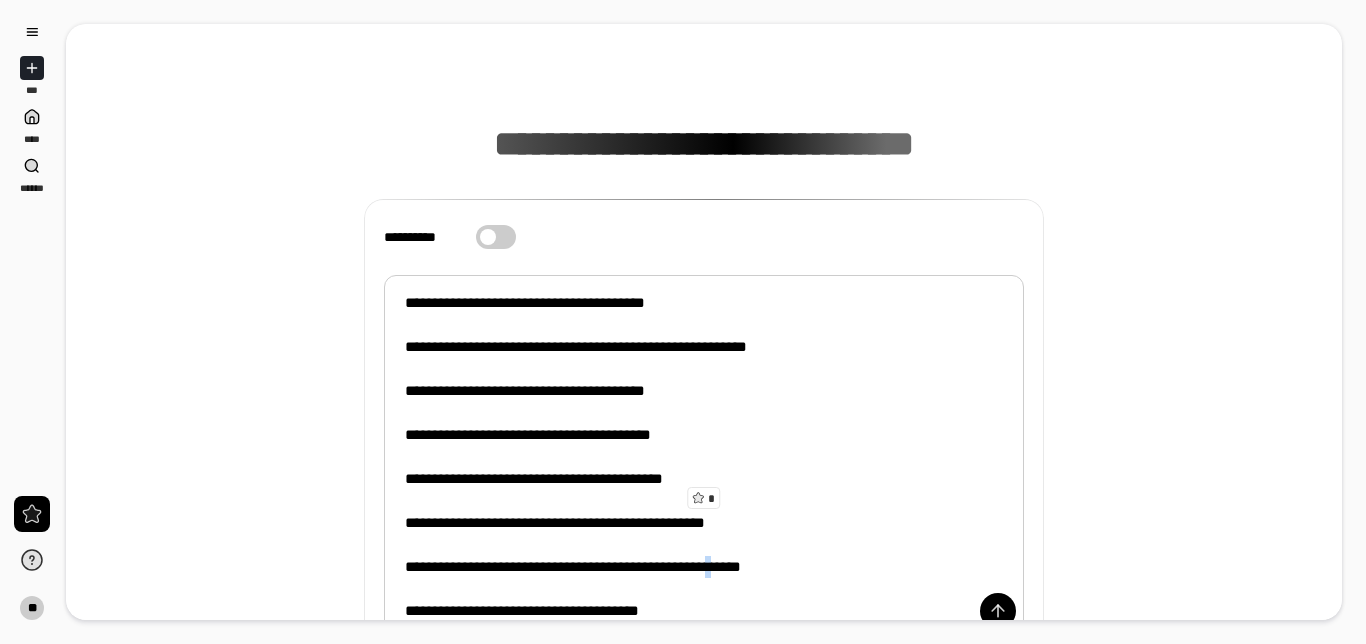 click on "**********" at bounding box center [704, 457] 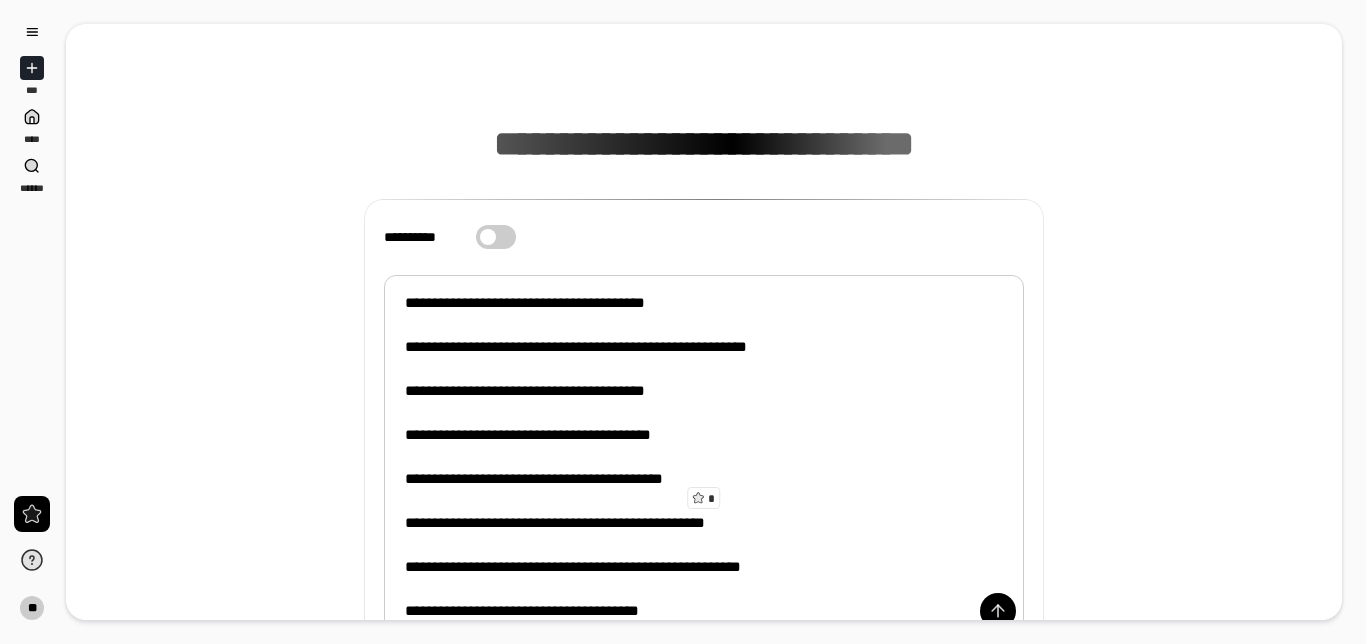 click on "**********" at bounding box center [704, 457] 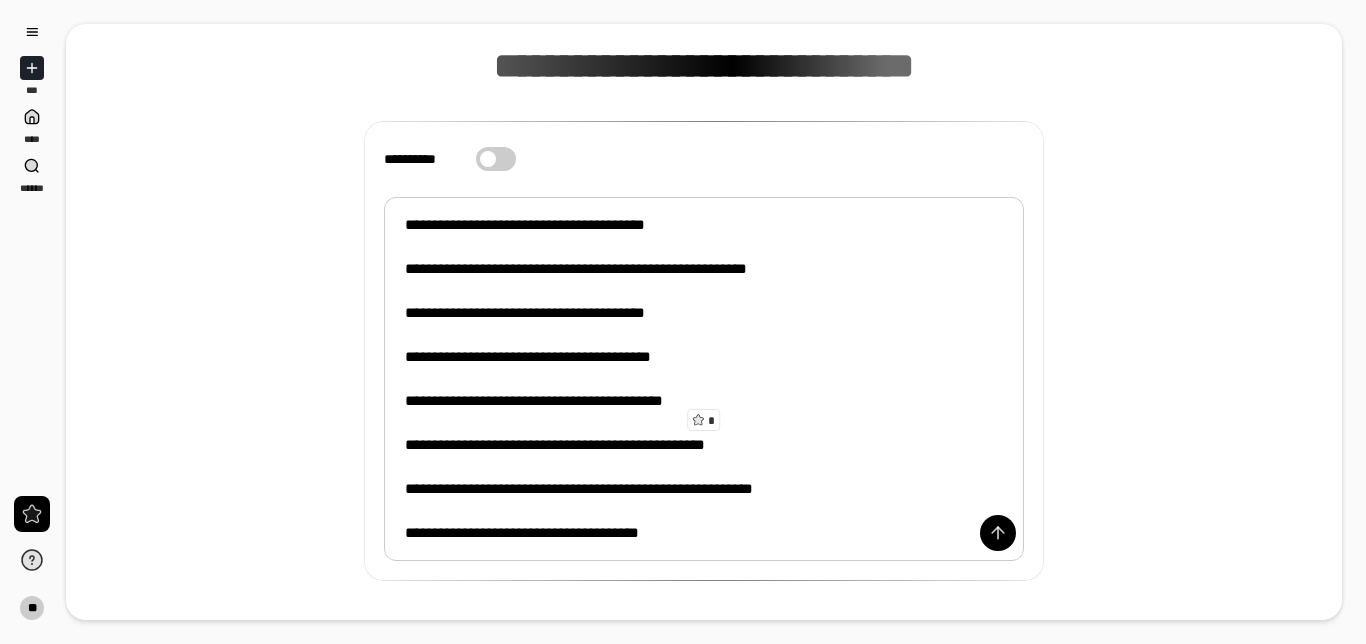 scroll, scrollTop: 254, scrollLeft: 0, axis: vertical 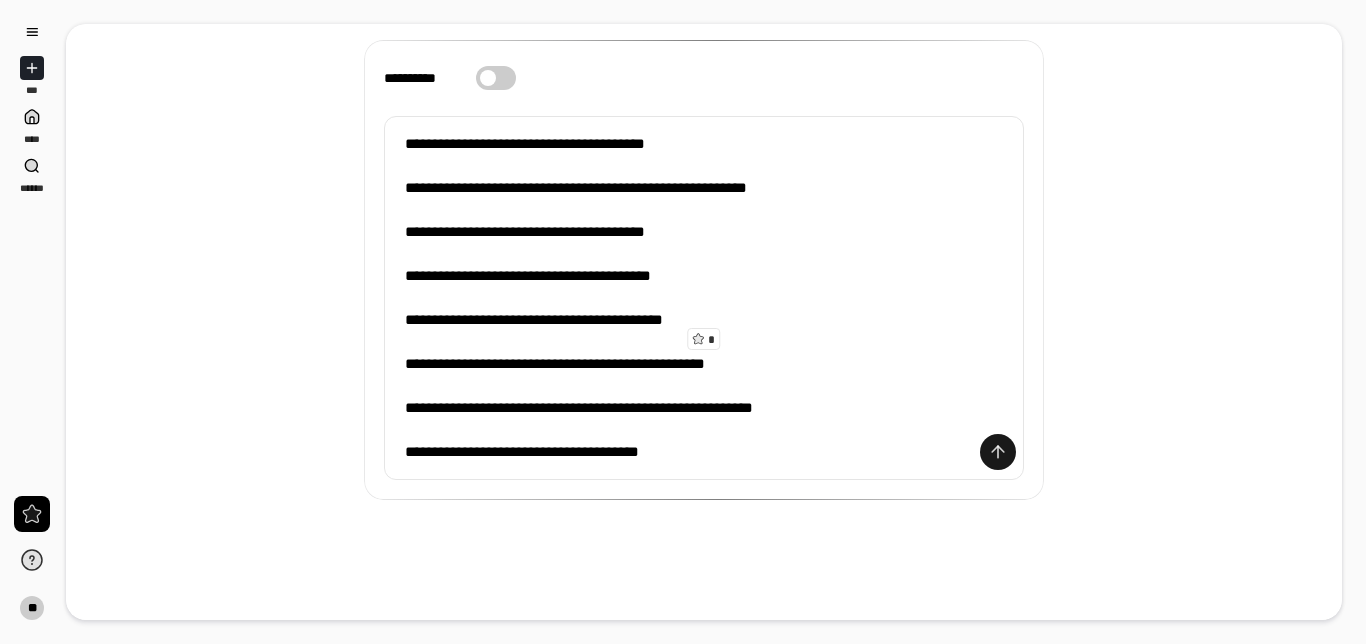 click at bounding box center [998, 452] 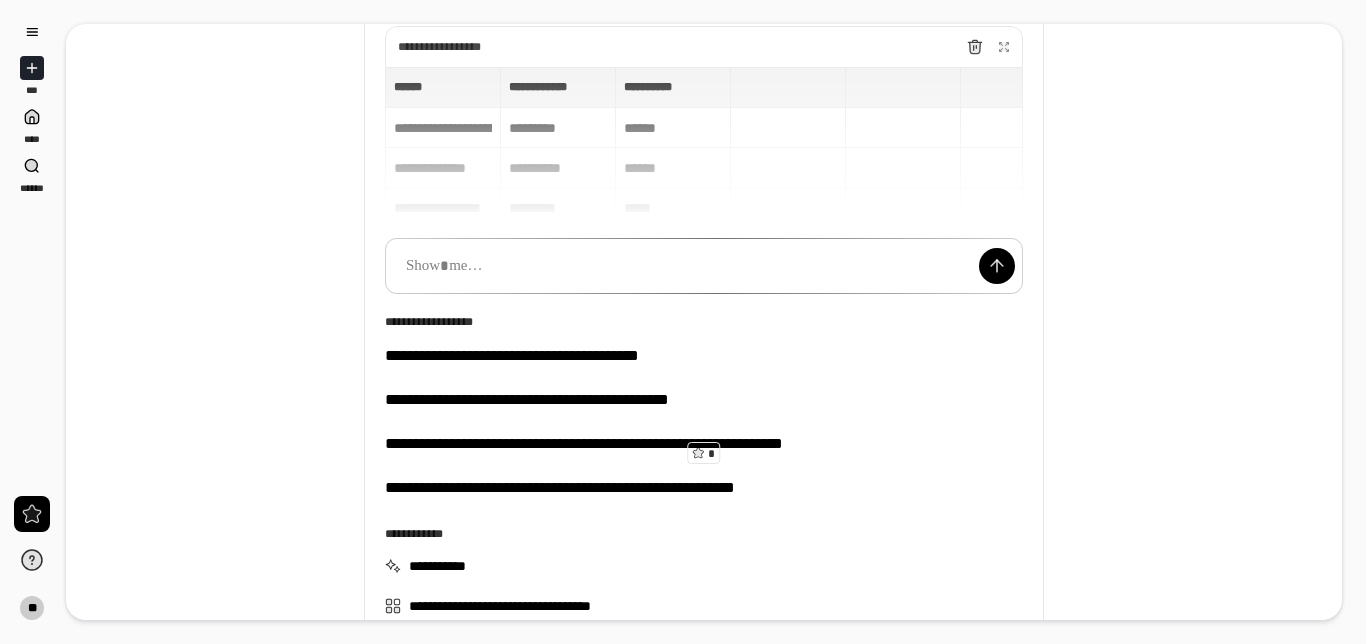 scroll, scrollTop: 105, scrollLeft: 0, axis: vertical 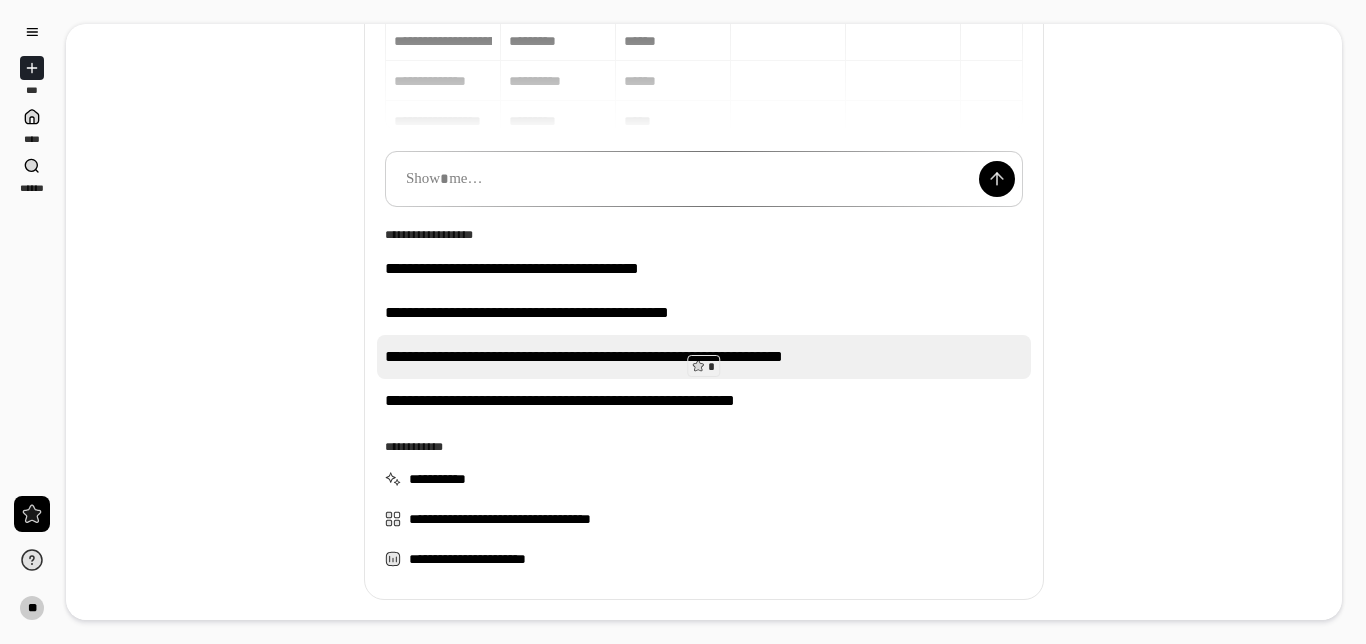 click on "**********" at bounding box center (704, 357) 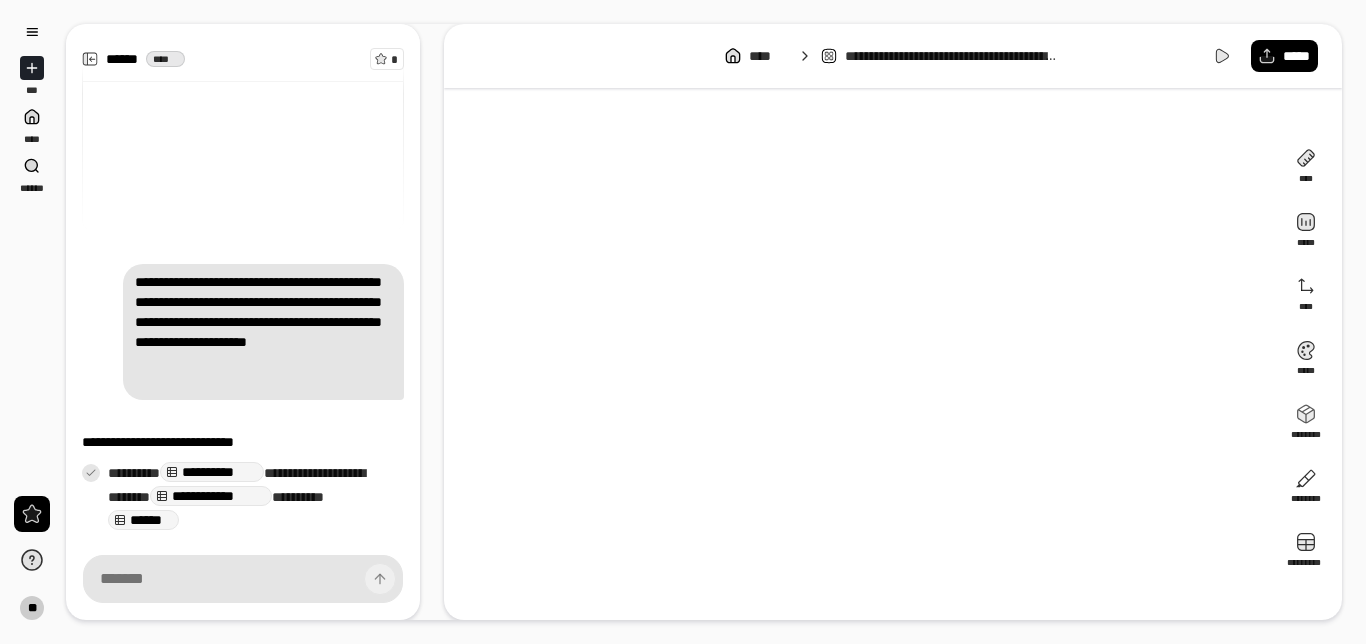 scroll, scrollTop: 108, scrollLeft: 0, axis: vertical 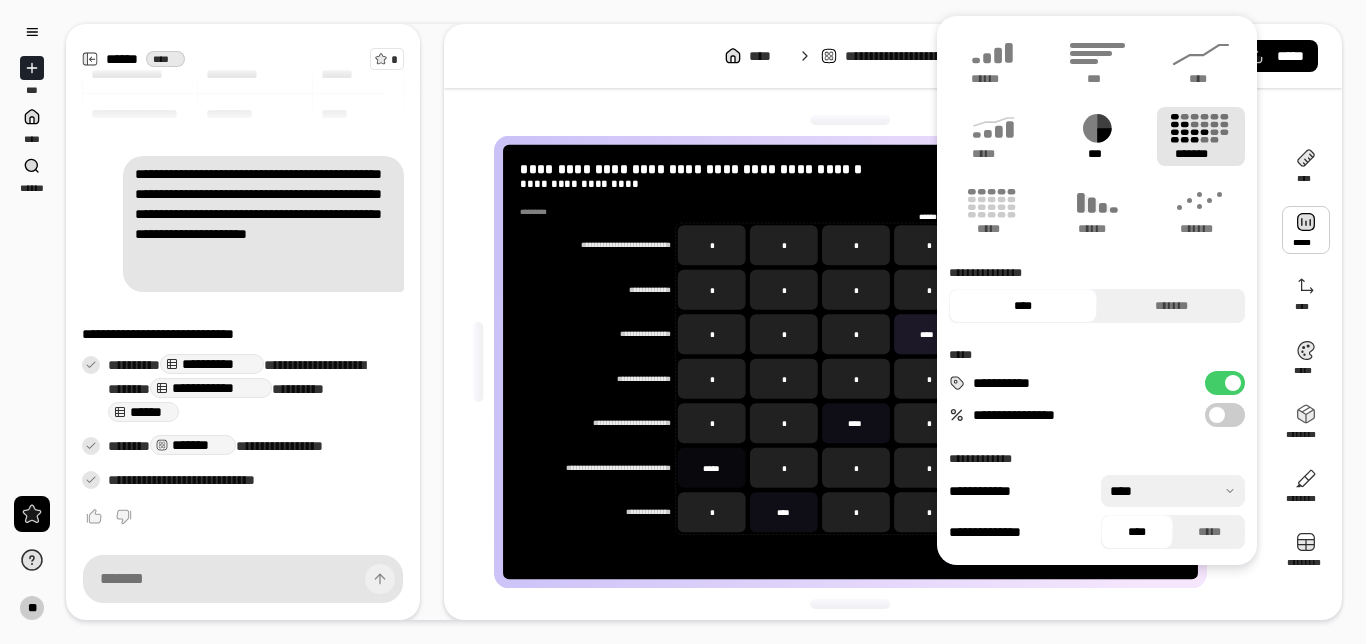 click 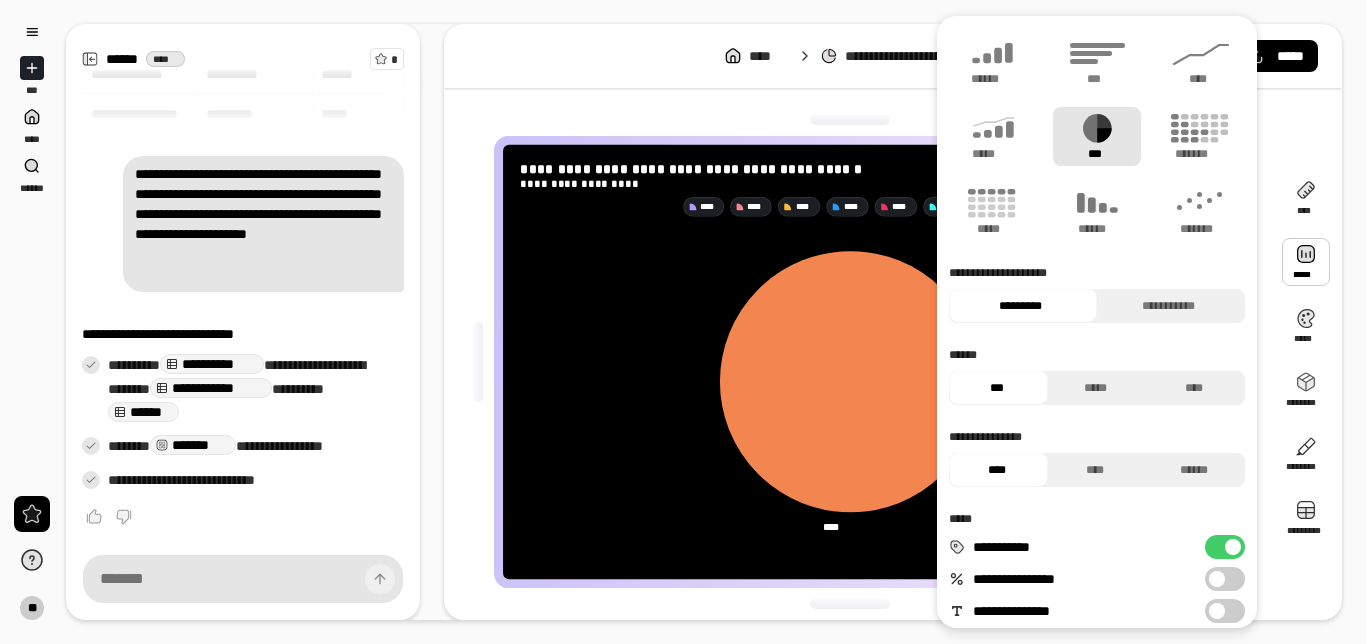 click at bounding box center [850, 604] 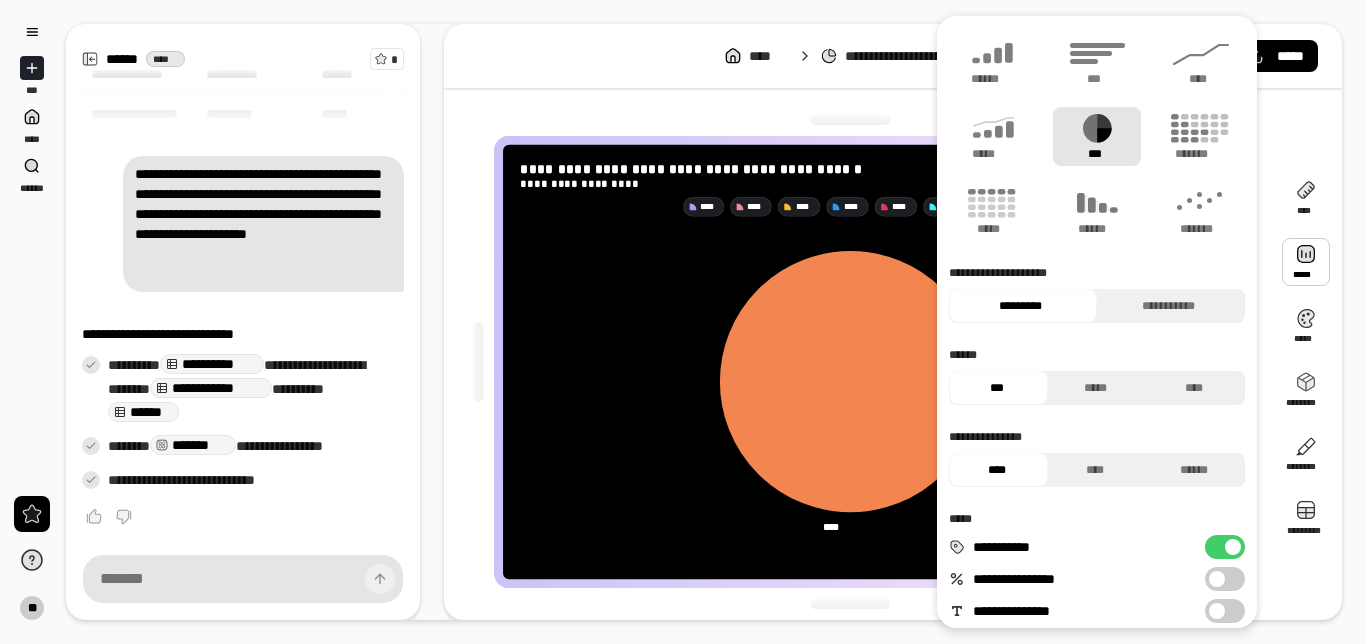 click on "**********" at bounding box center [683, 322] 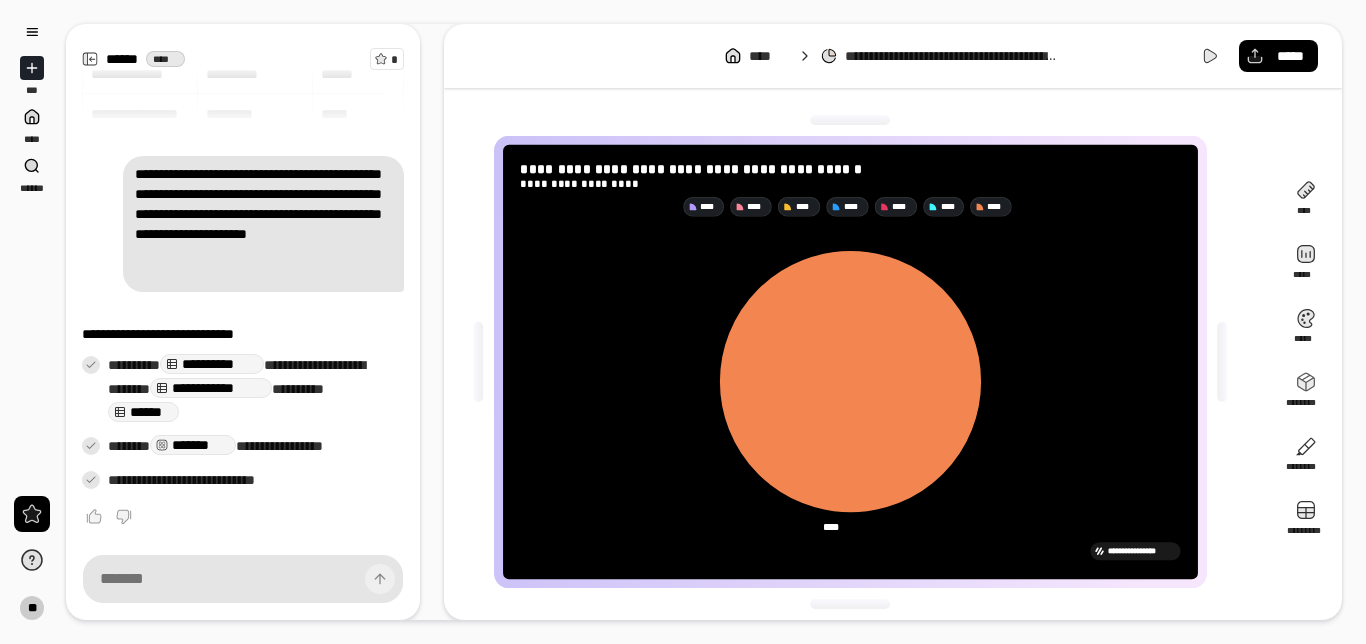 click 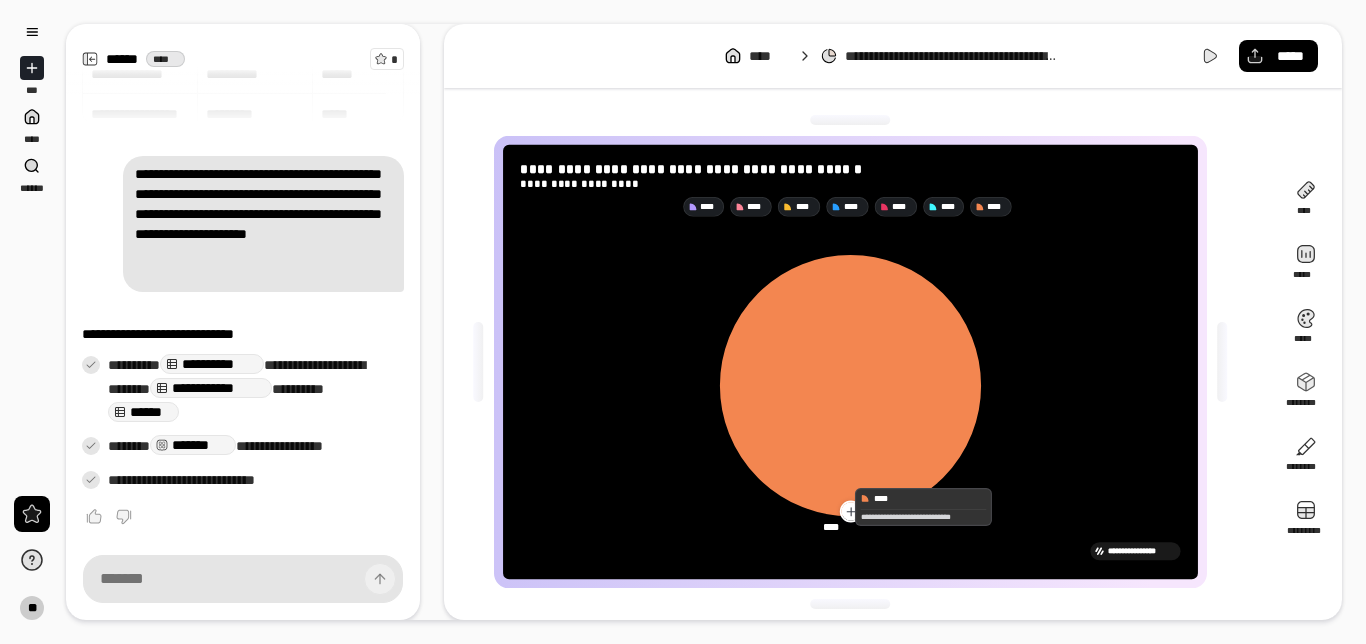click 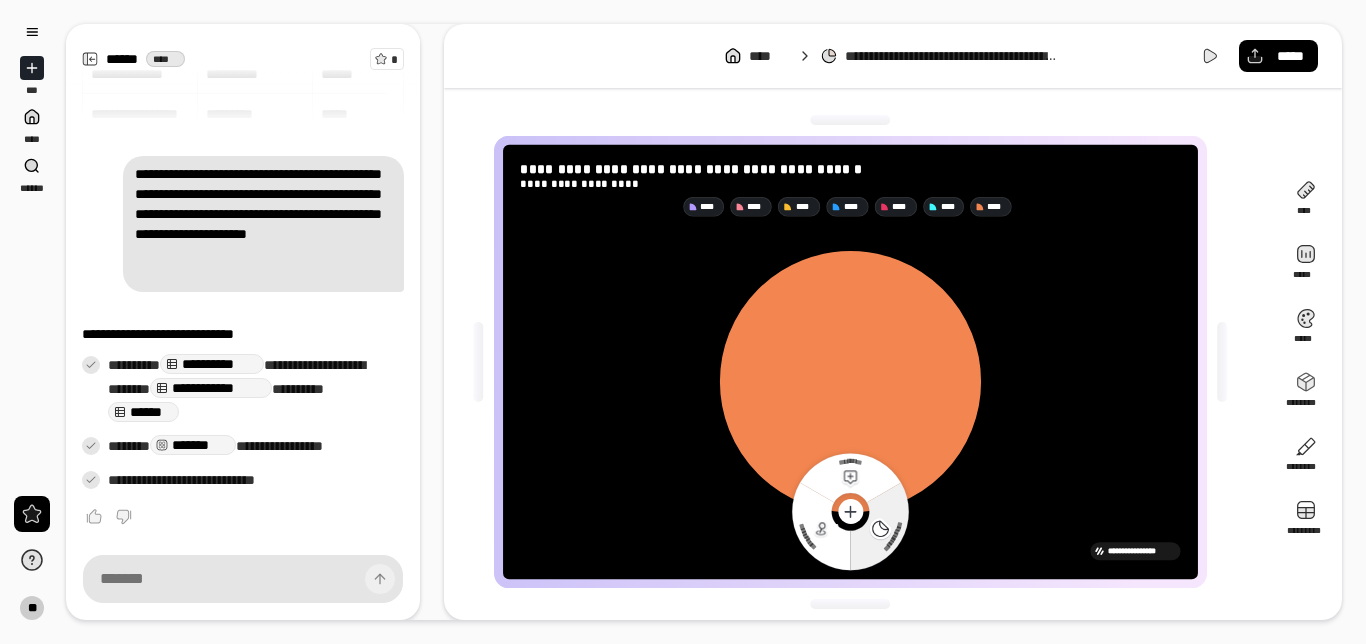 click 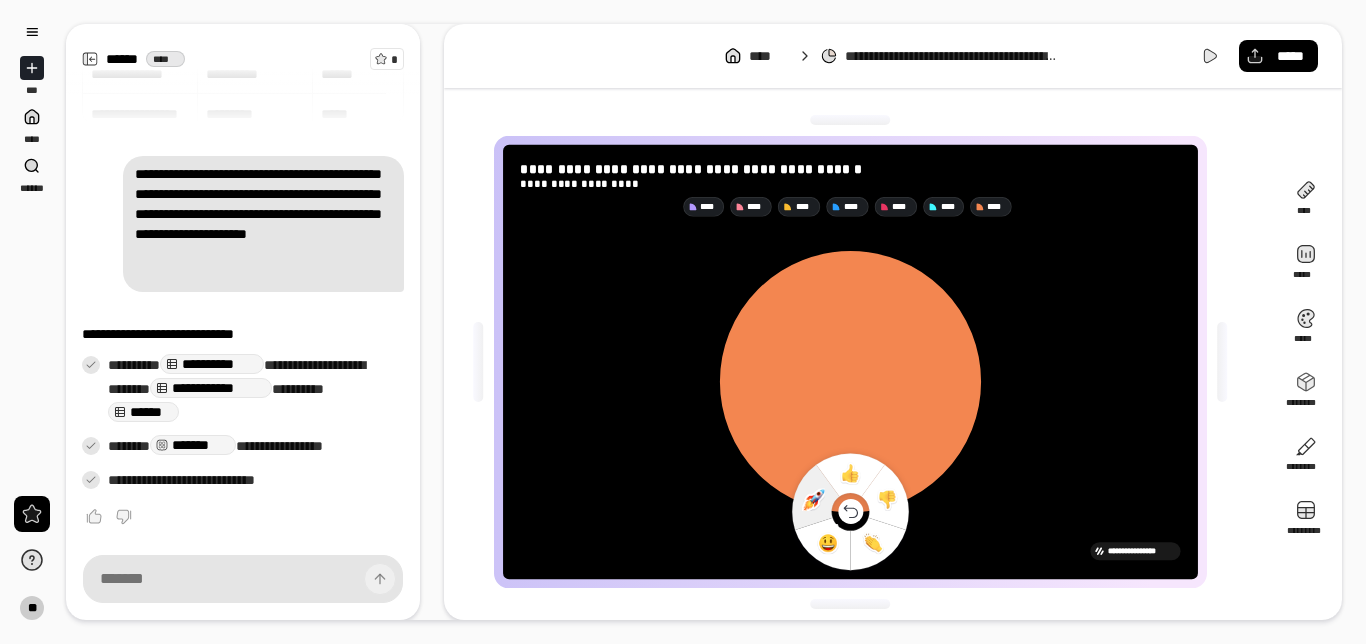 click 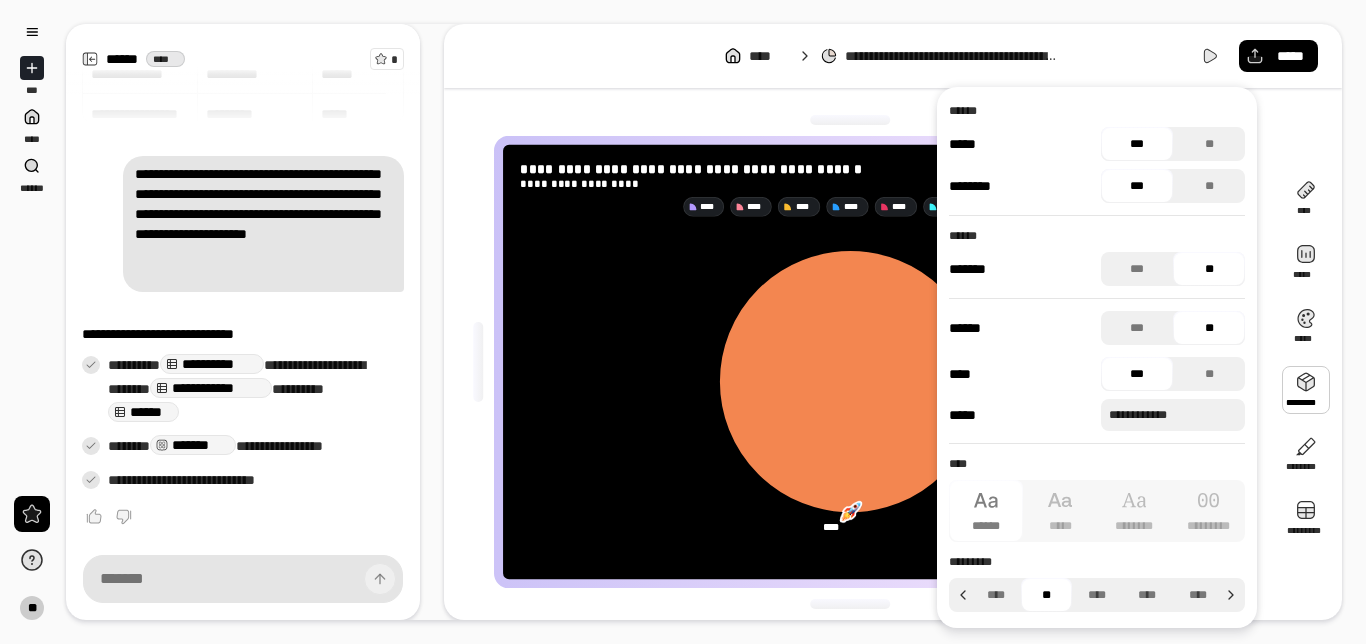 click at bounding box center [850, 604] 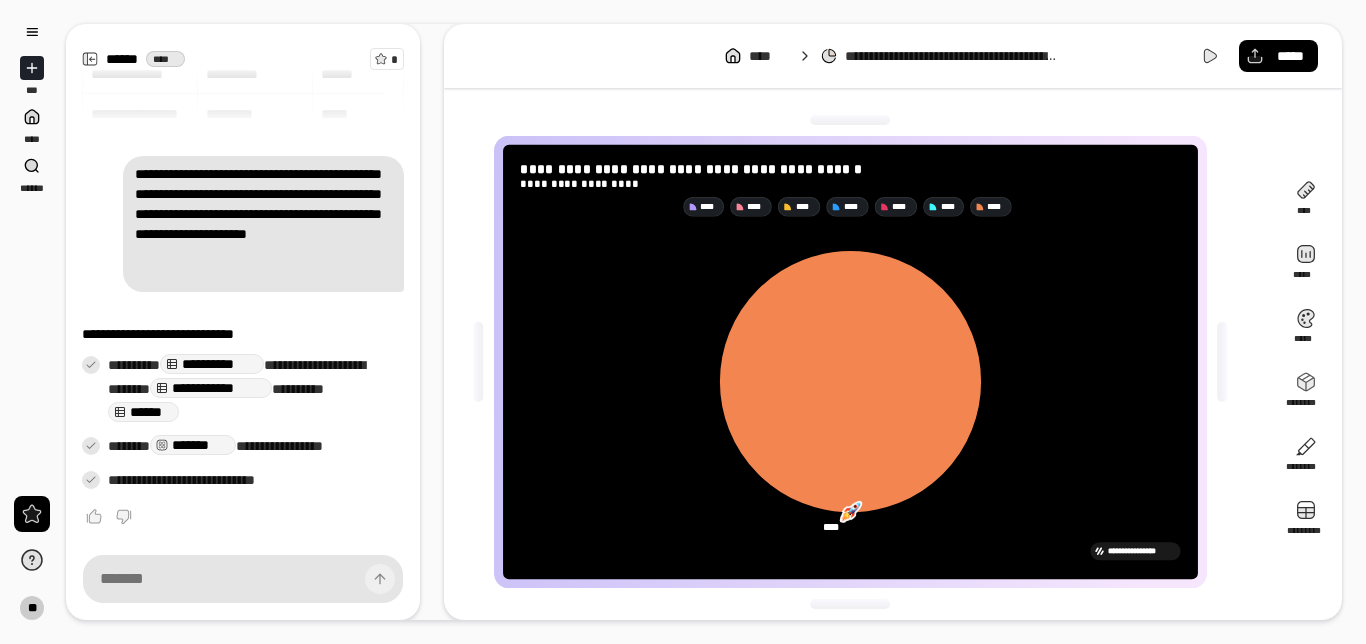click on "**********" at bounding box center (704, 322) 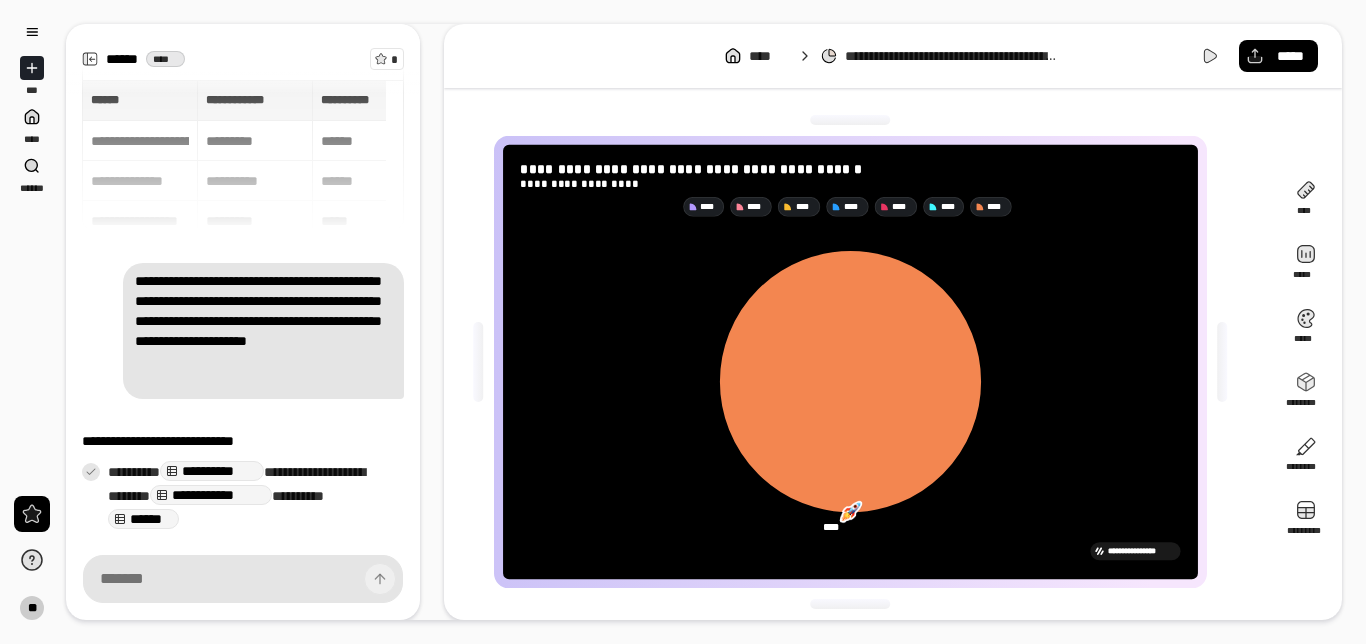 scroll, scrollTop: 0, scrollLeft: 0, axis: both 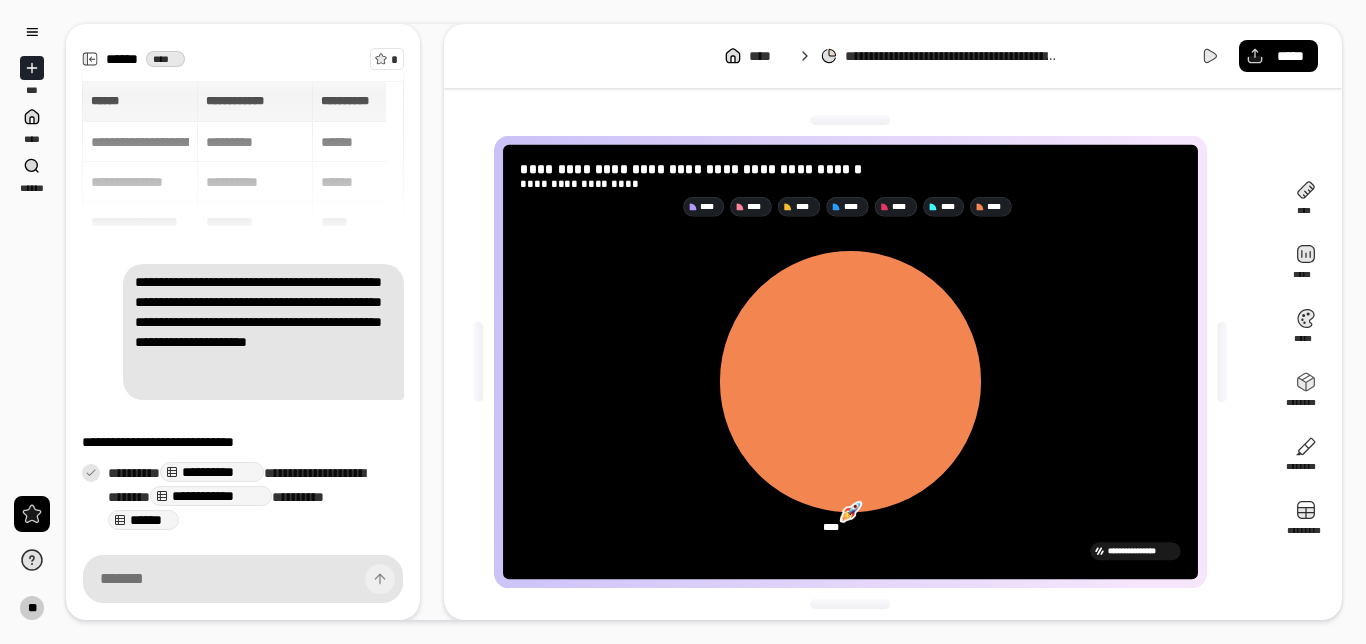 click on "**********" at bounding box center [243, 156] 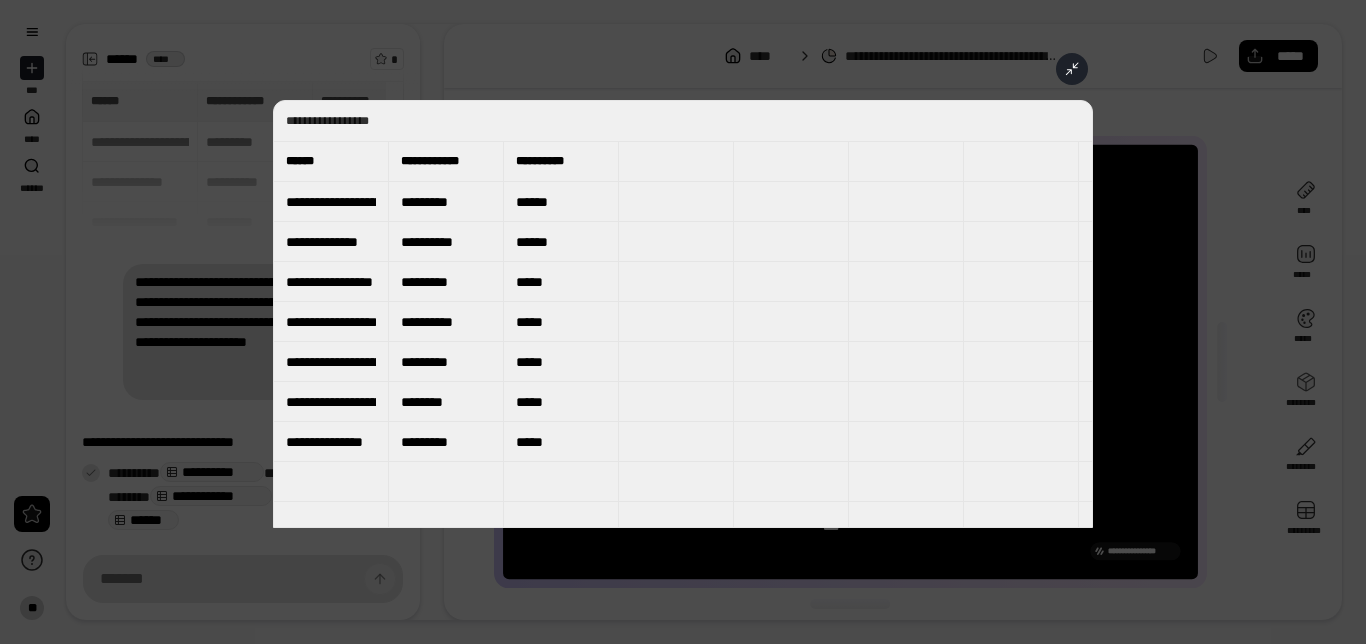 click at bounding box center [1072, 69] 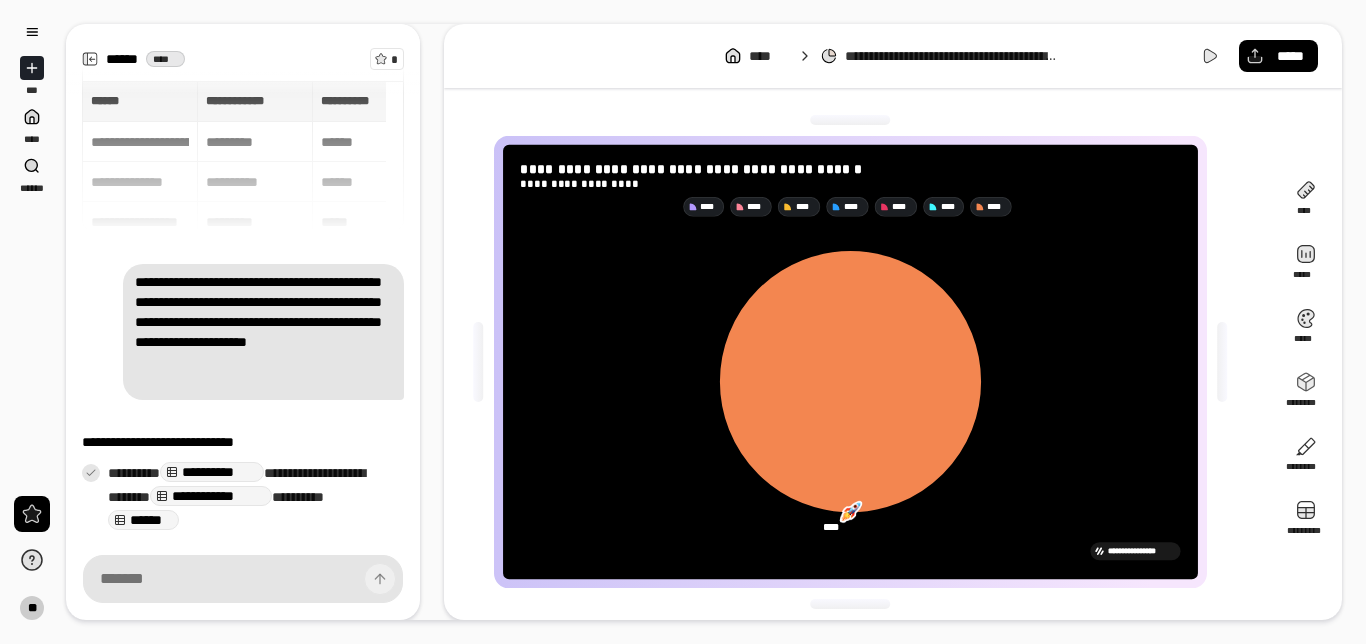 click on "**********" at bounding box center (243, 156) 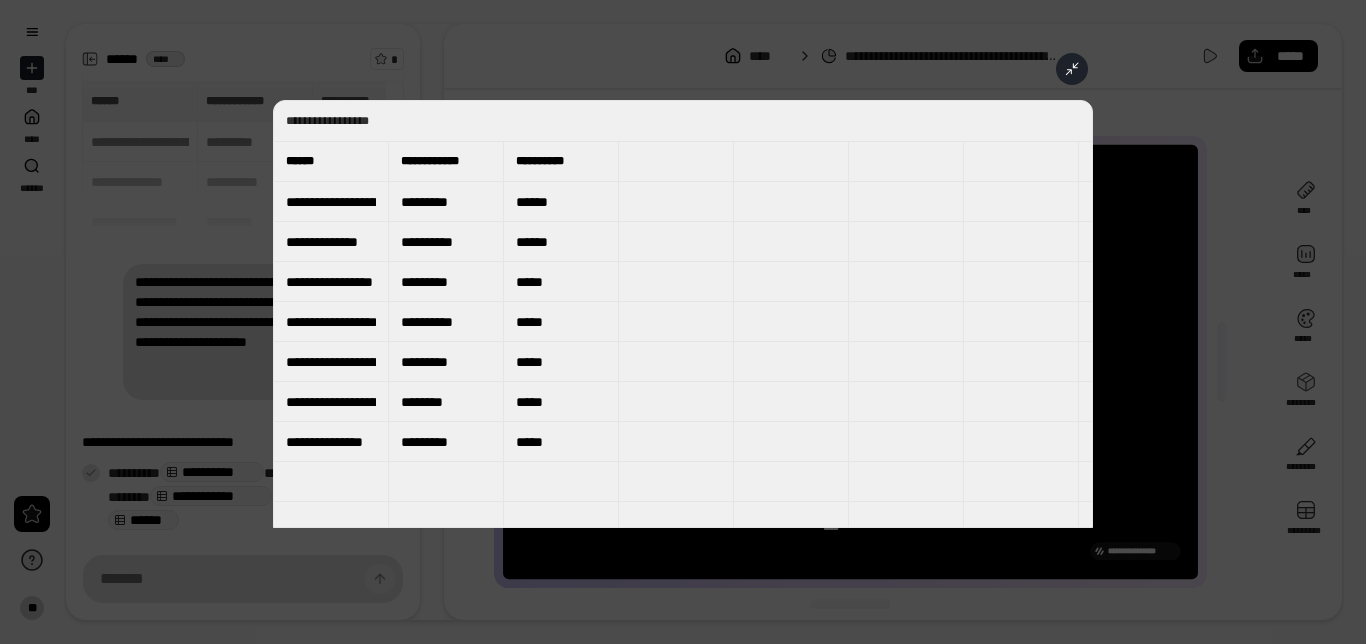 click at bounding box center [683, 322] 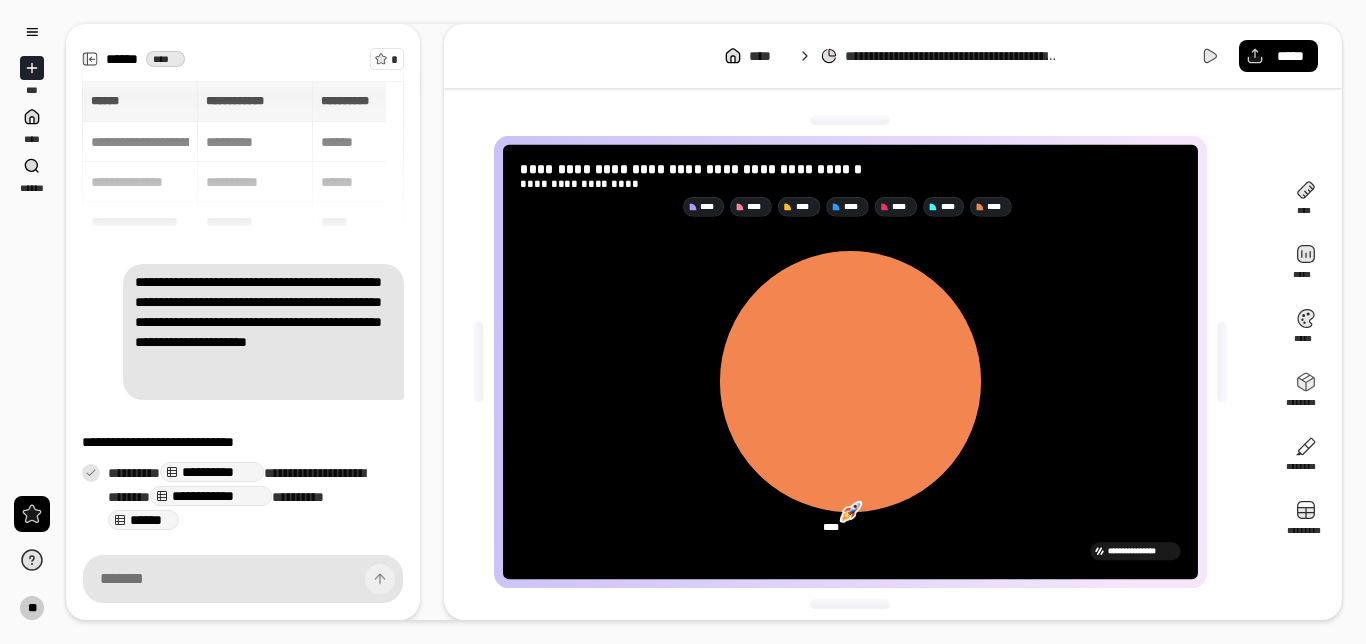 click on "**********" at bounding box center (243, 285) 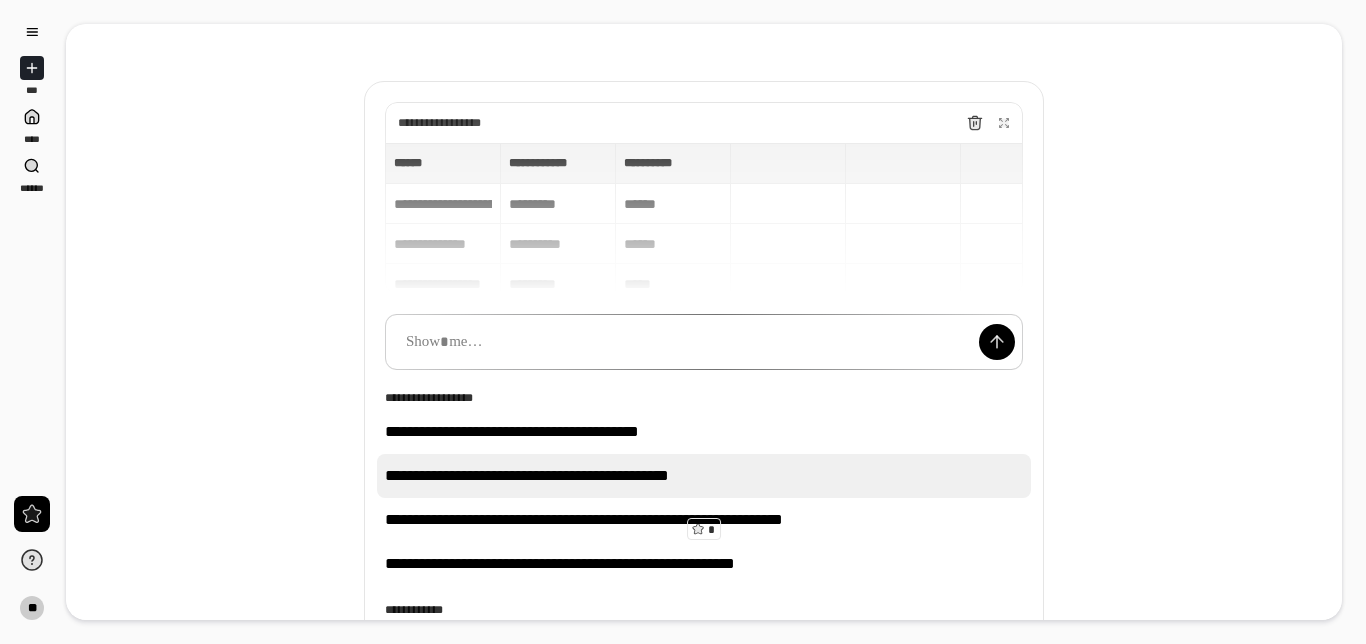 scroll, scrollTop: 100, scrollLeft: 0, axis: vertical 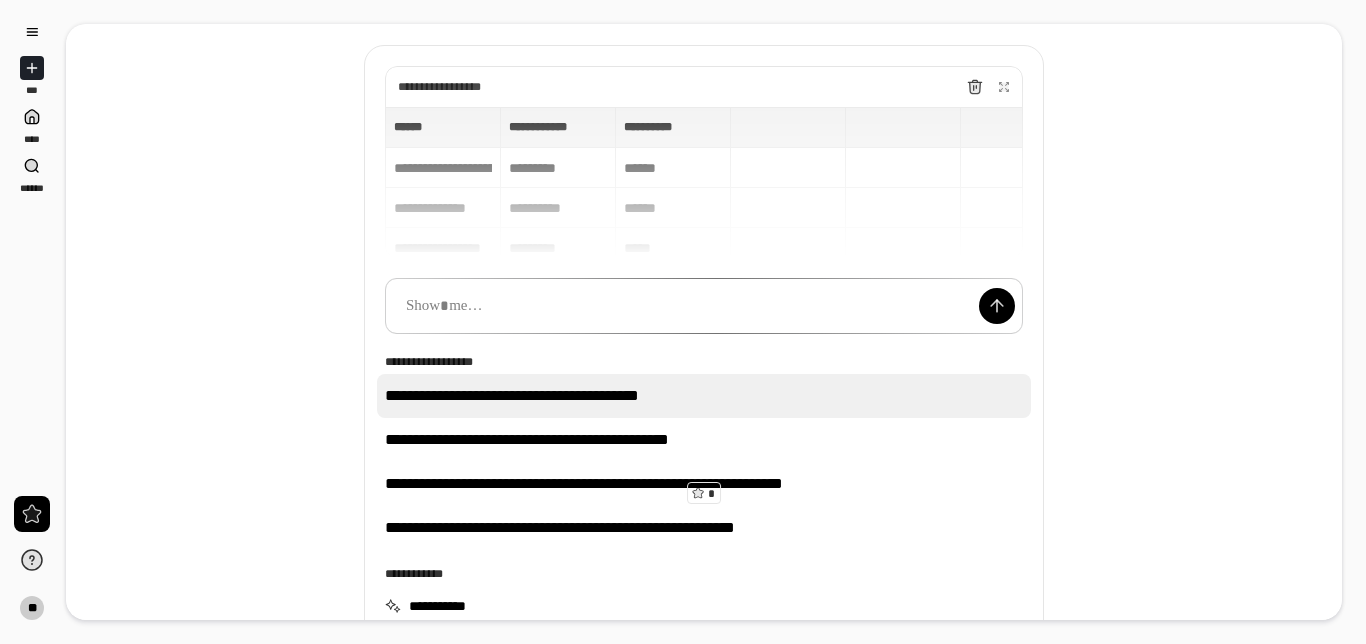 click on "**********" at bounding box center (704, 396) 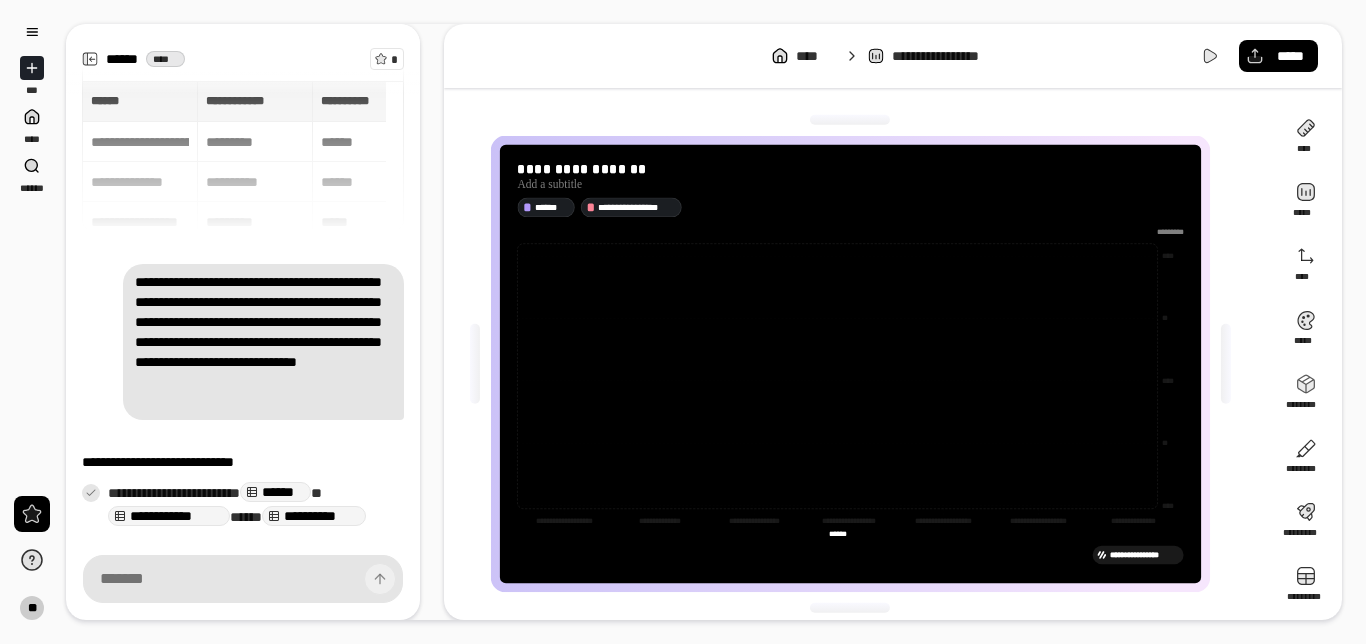 scroll, scrollTop: 186, scrollLeft: 0, axis: vertical 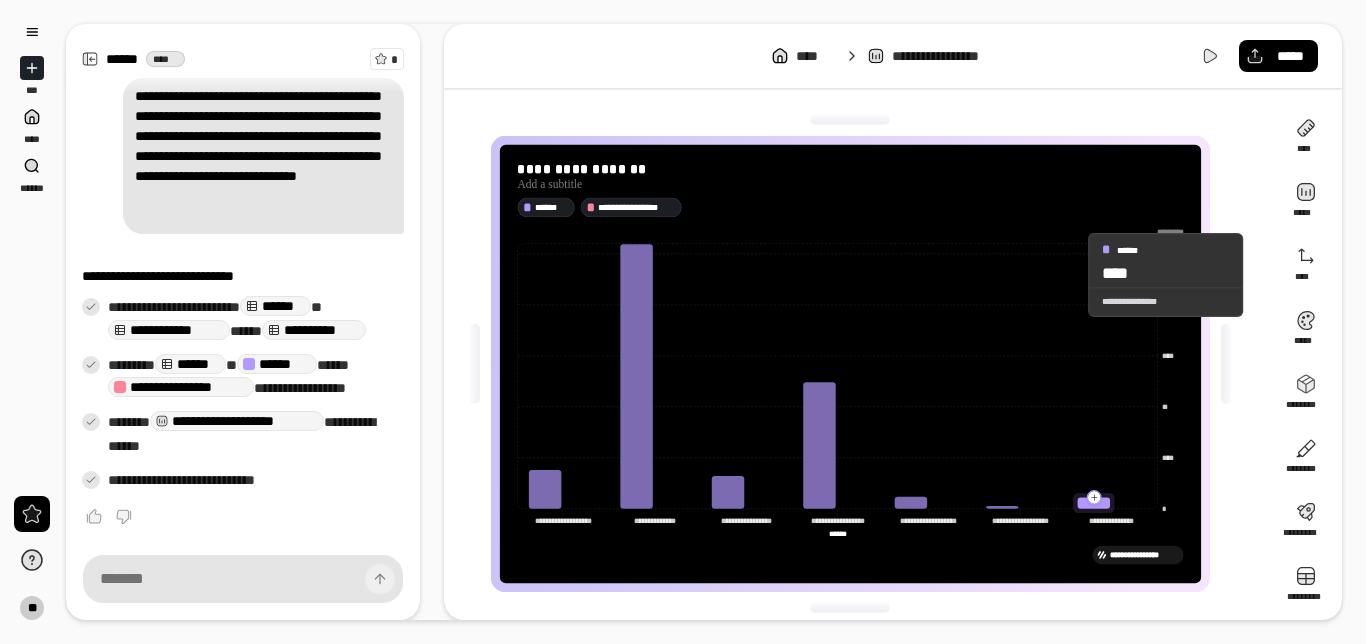 click 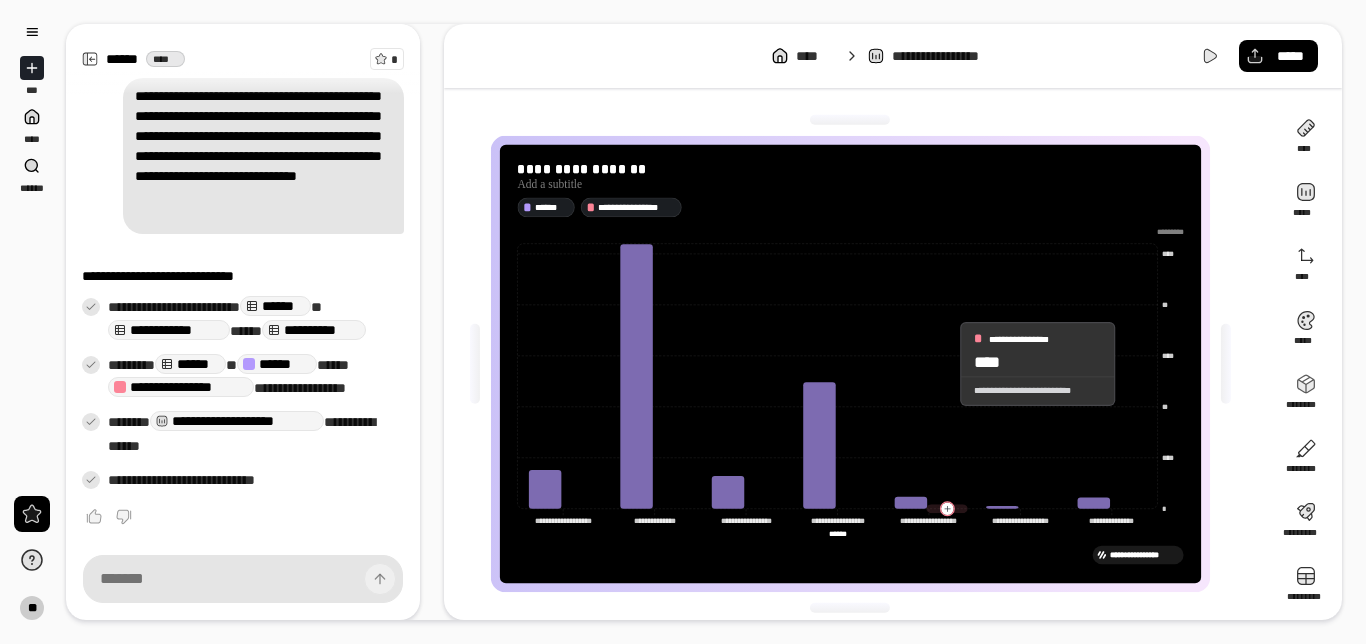 click 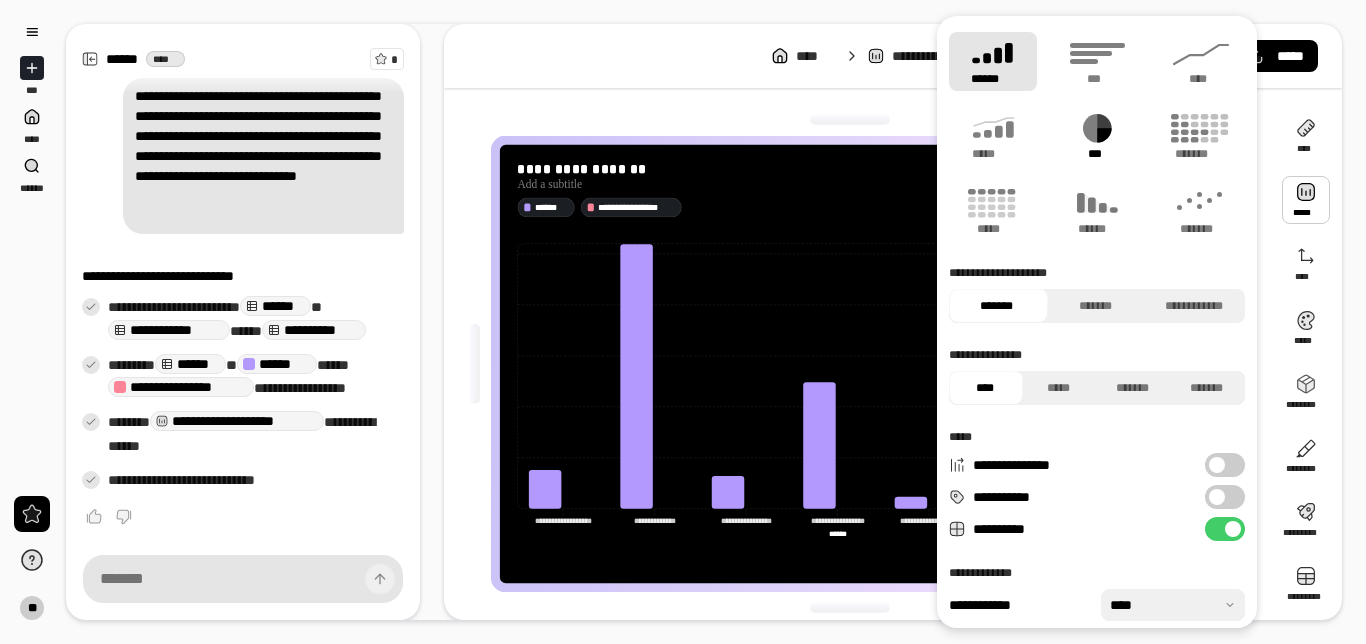 click 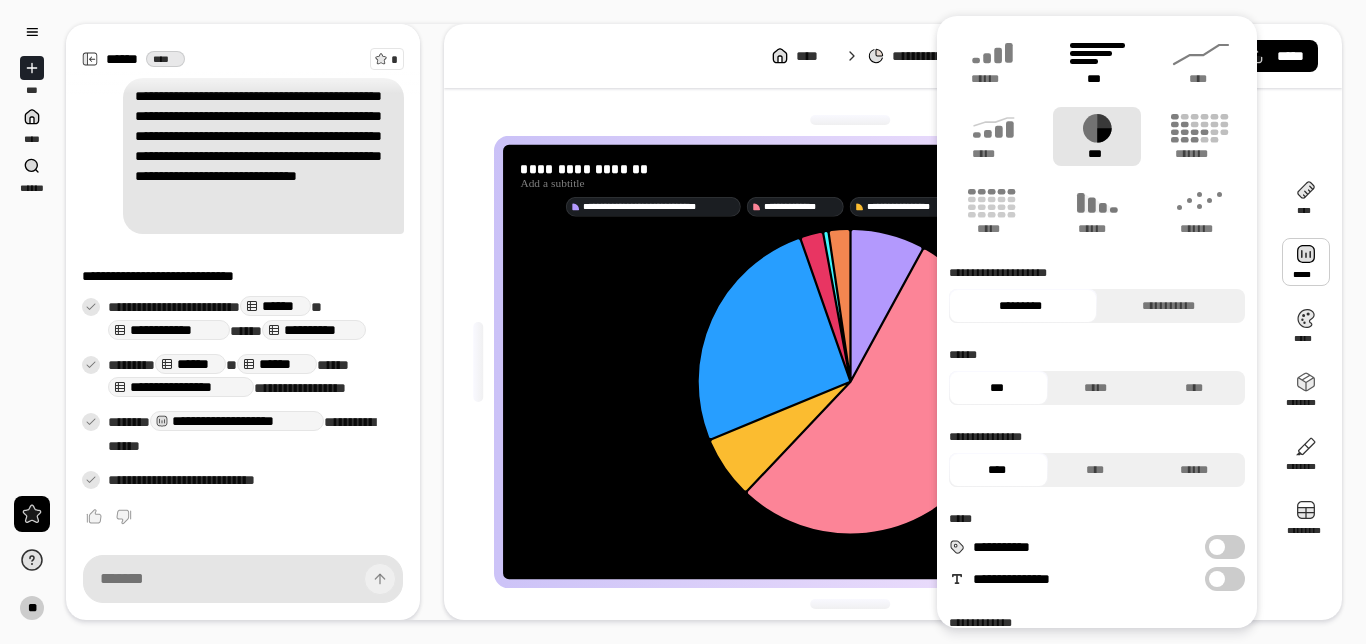 click on "***" at bounding box center (1097, 61) 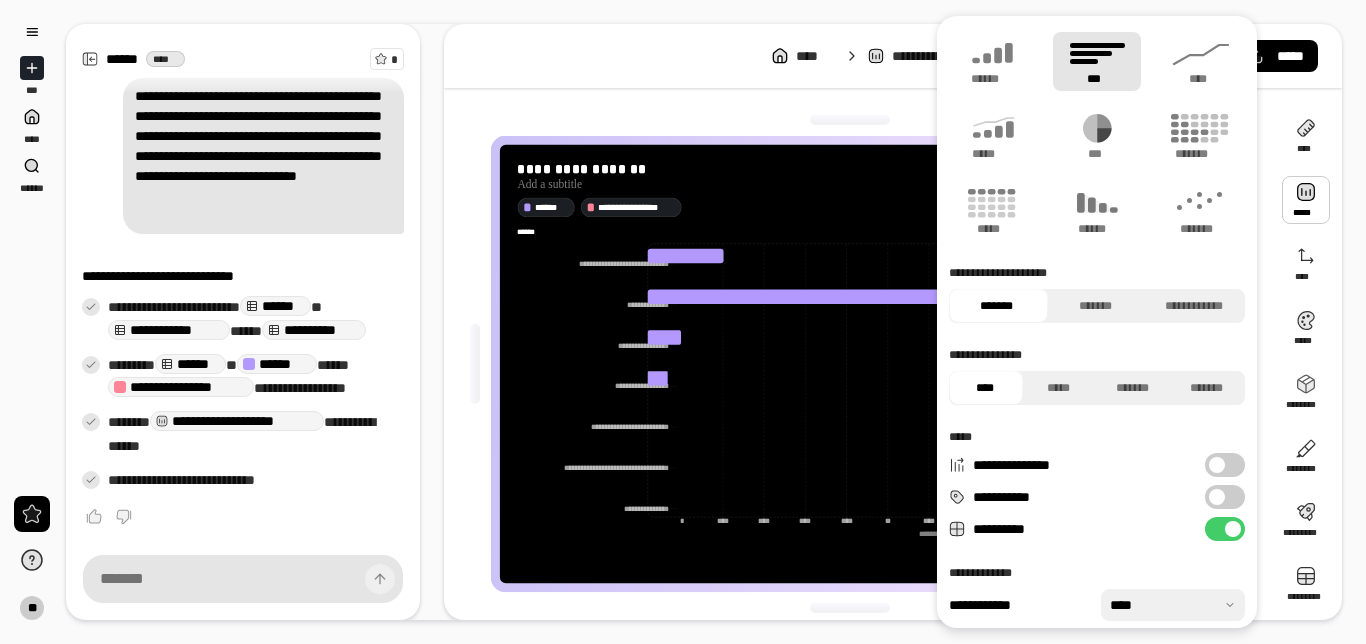 click on "***" at bounding box center [1097, 61] 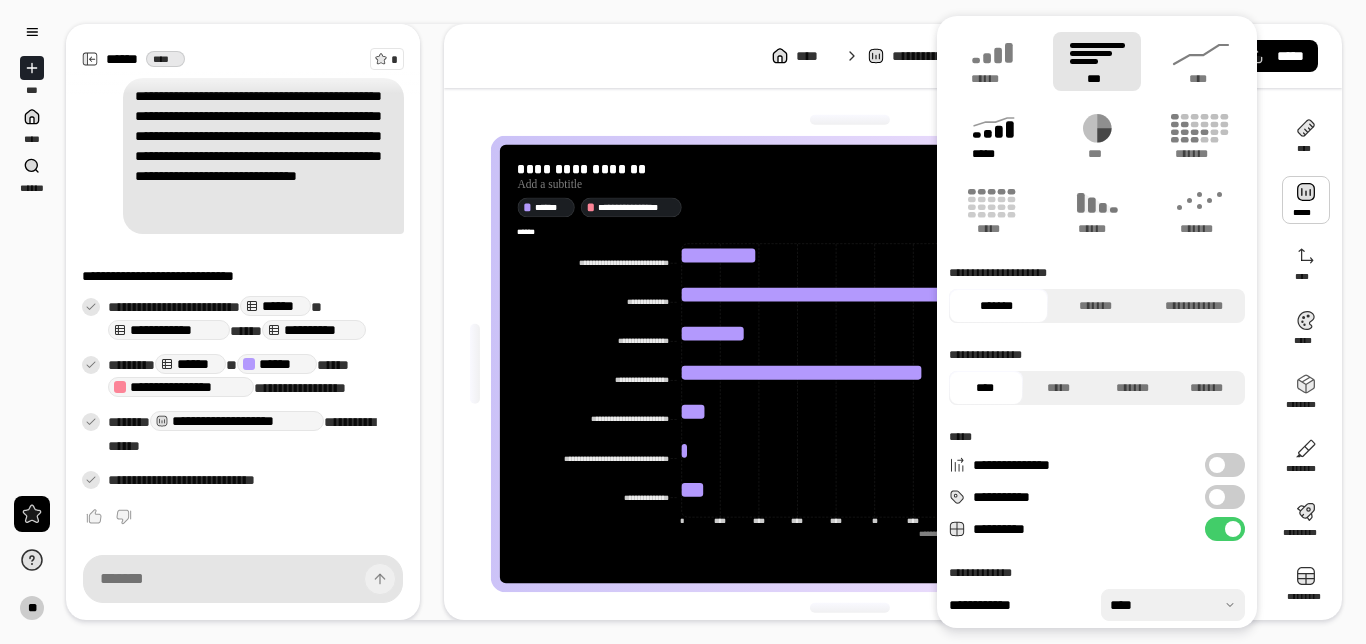 click on "*****" at bounding box center [992, 154] 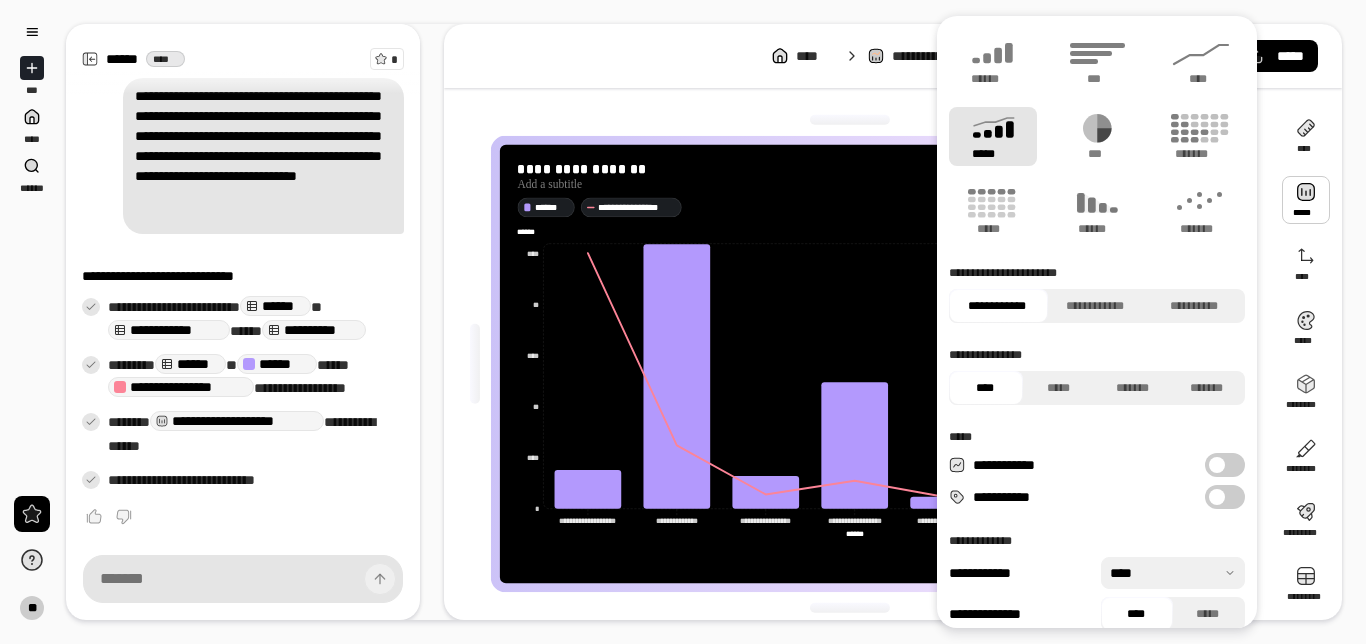 click at bounding box center [850, 120] 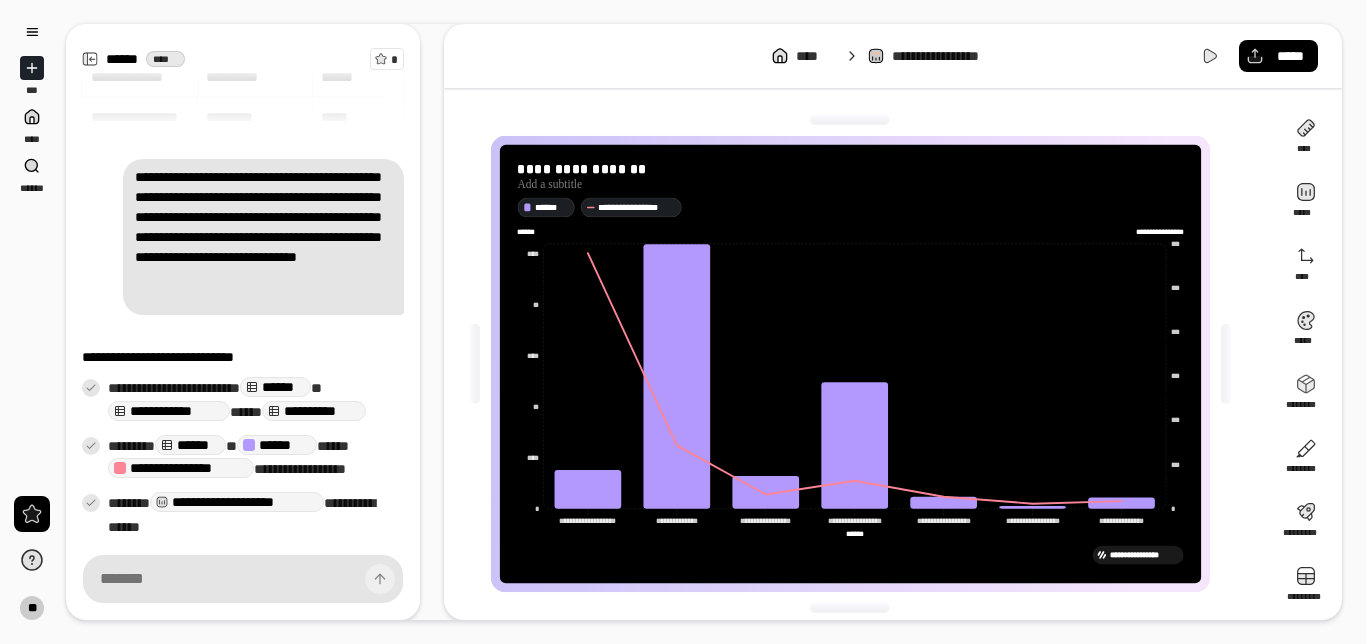 scroll, scrollTop: 0, scrollLeft: 0, axis: both 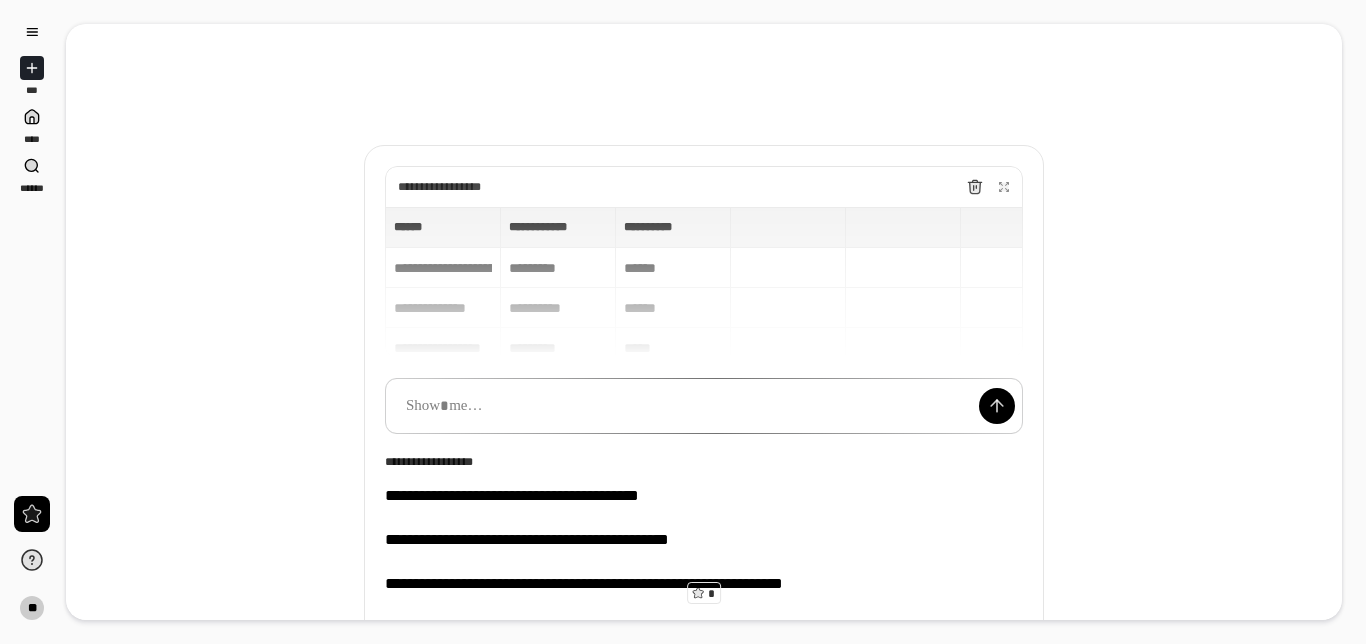 click on "**********" at bounding box center [704, 282] 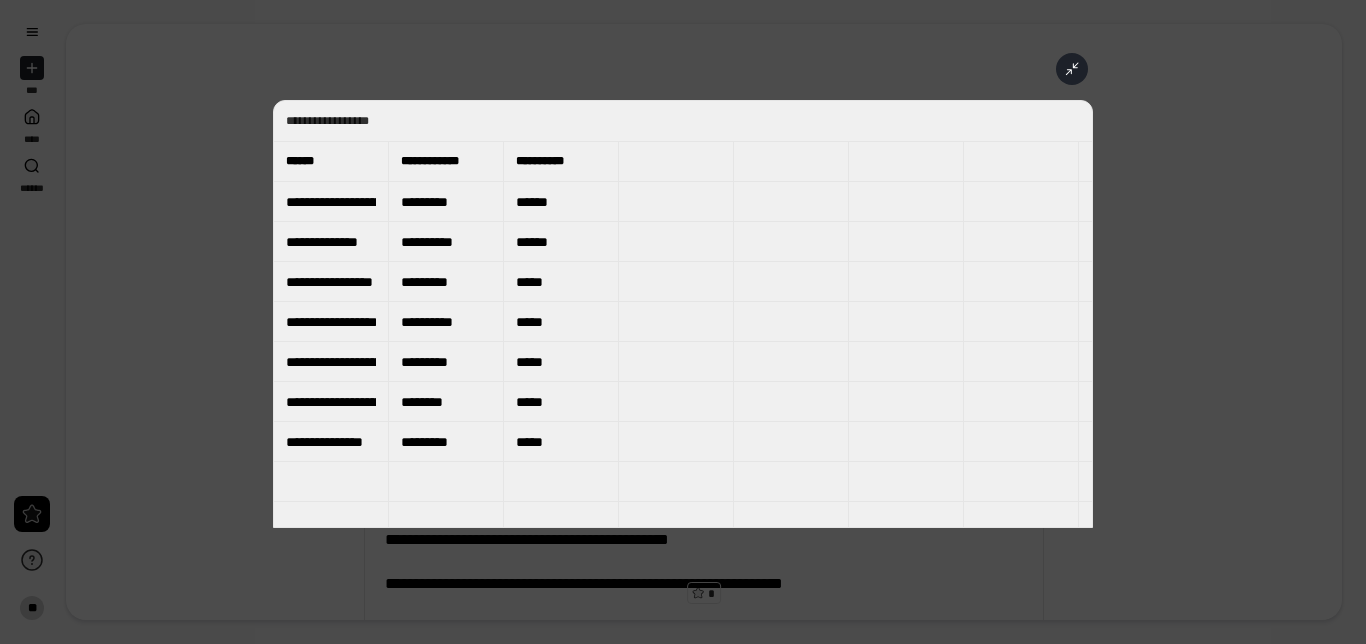 click at bounding box center (1072, 69) 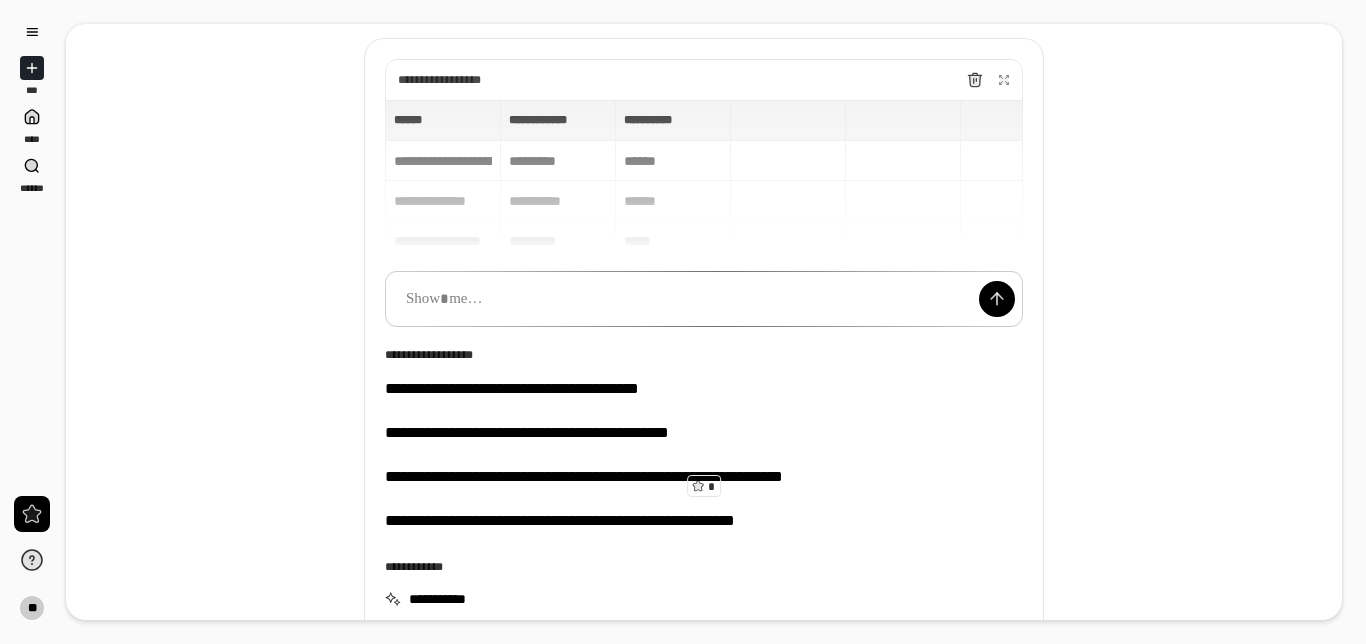 scroll, scrollTop: 0, scrollLeft: 0, axis: both 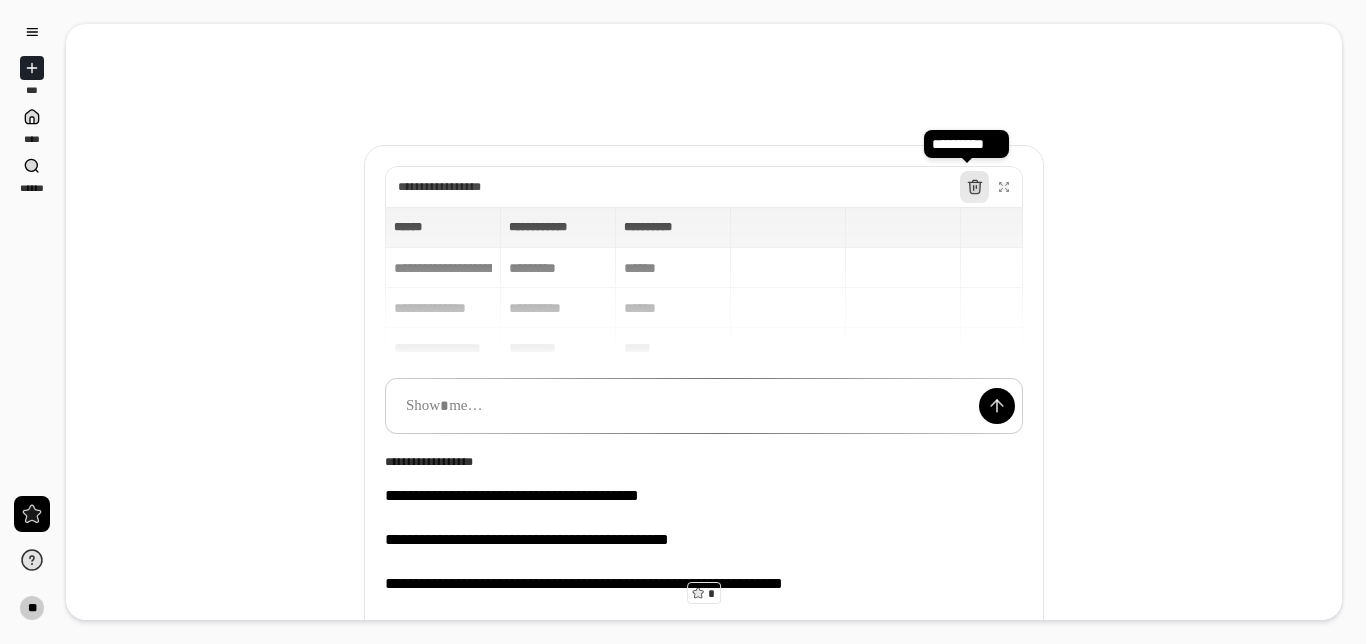click 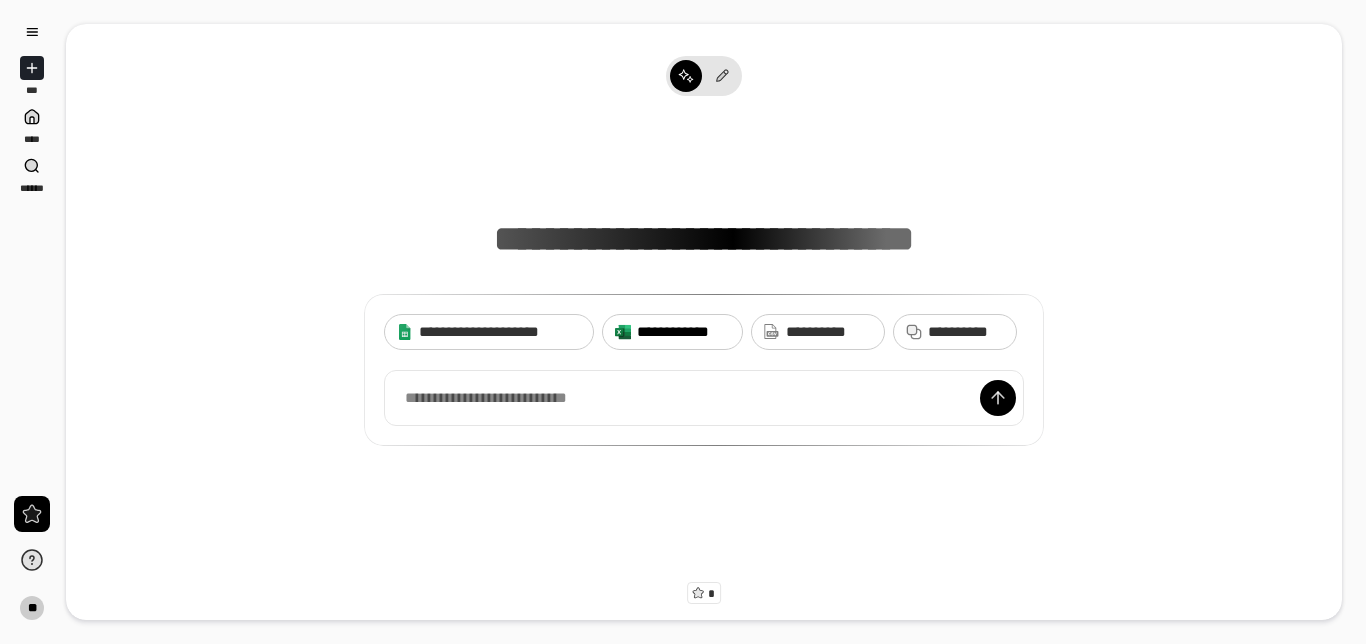 click on "**********" at bounding box center (683, 332) 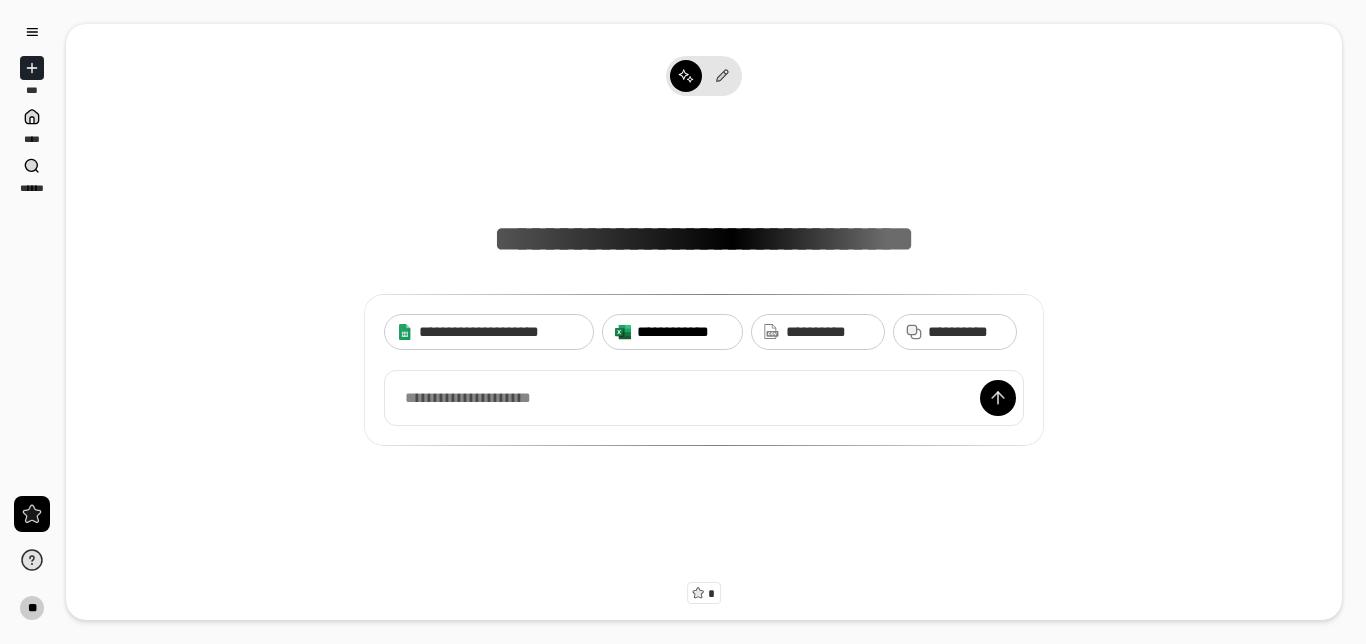 click on "**********" at bounding box center (683, 332) 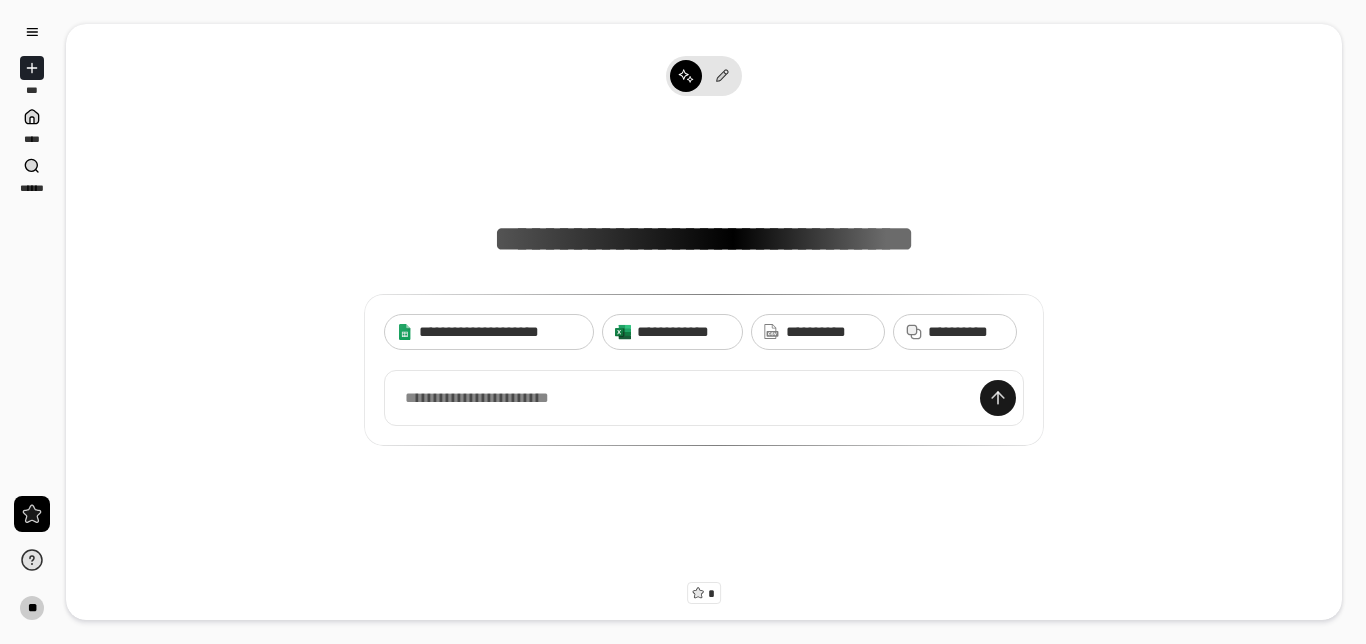 click at bounding box center [998, 398] 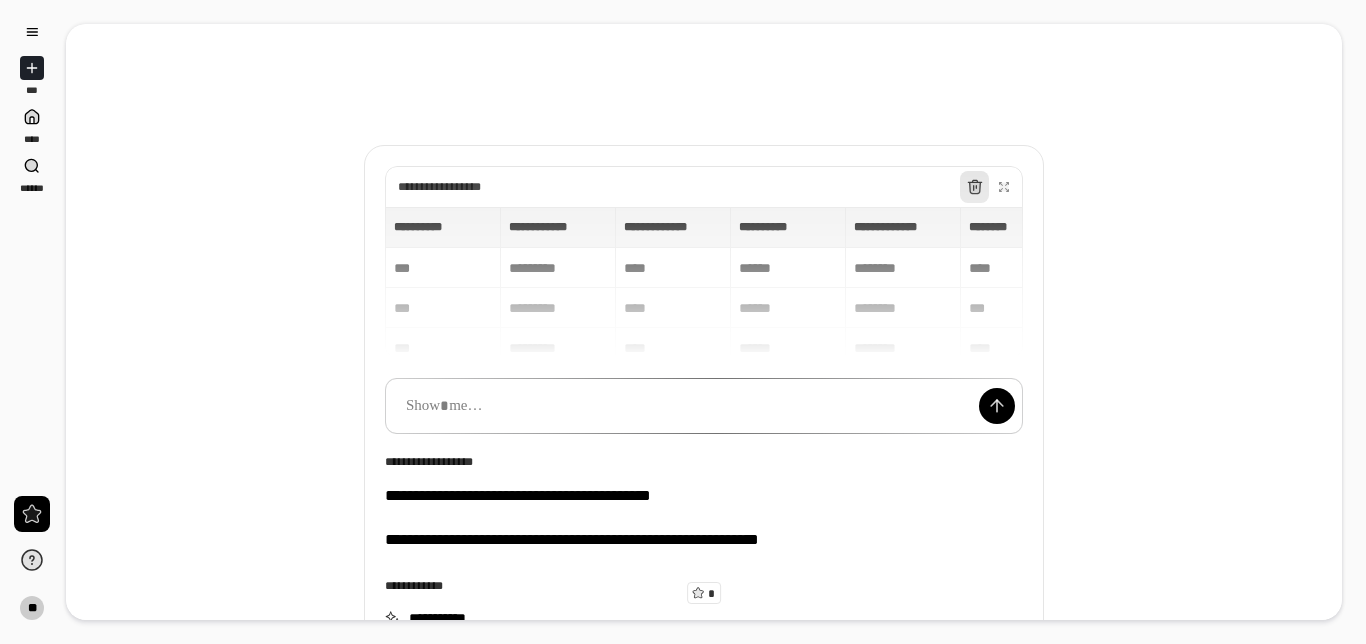 click 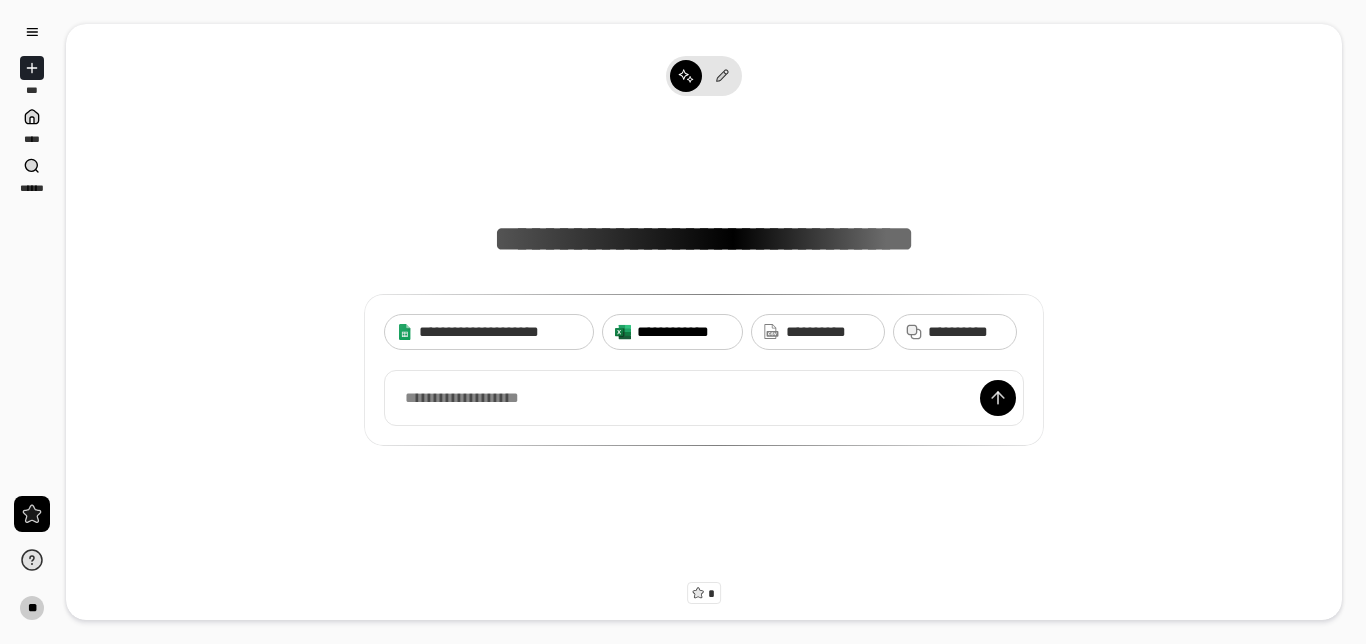 click on "**********" at bounding box center (683, 332) 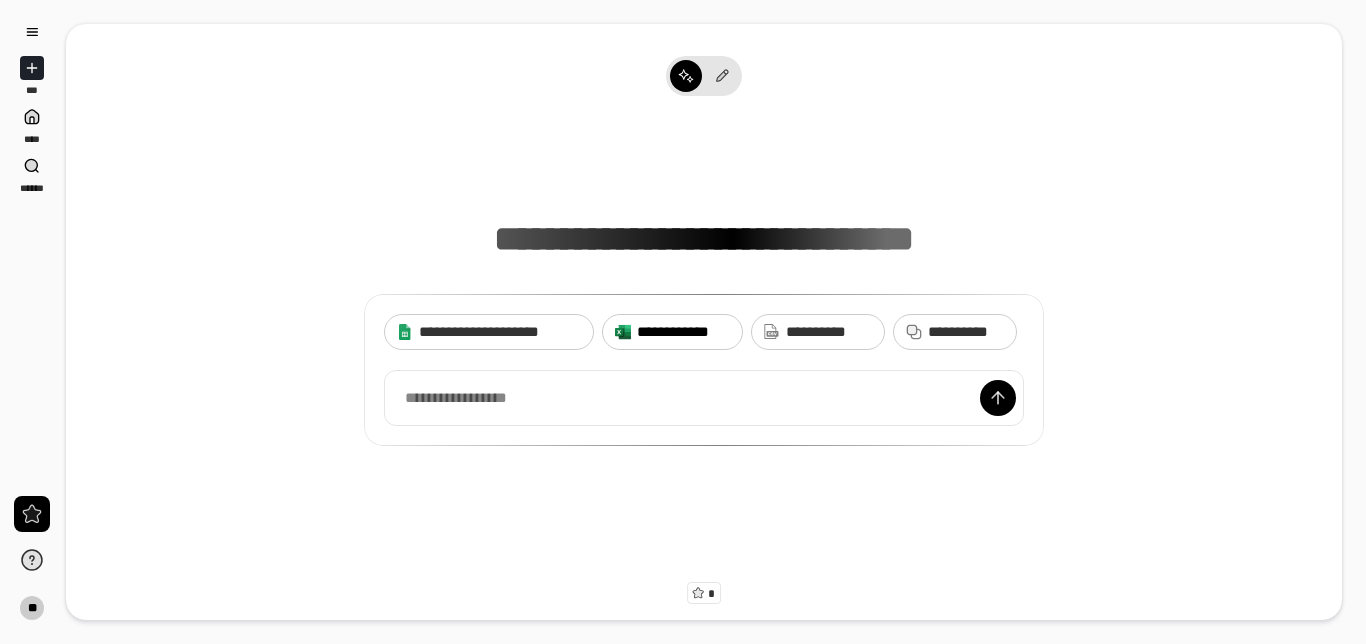 click on "**********" at bounding box center (683, 332) 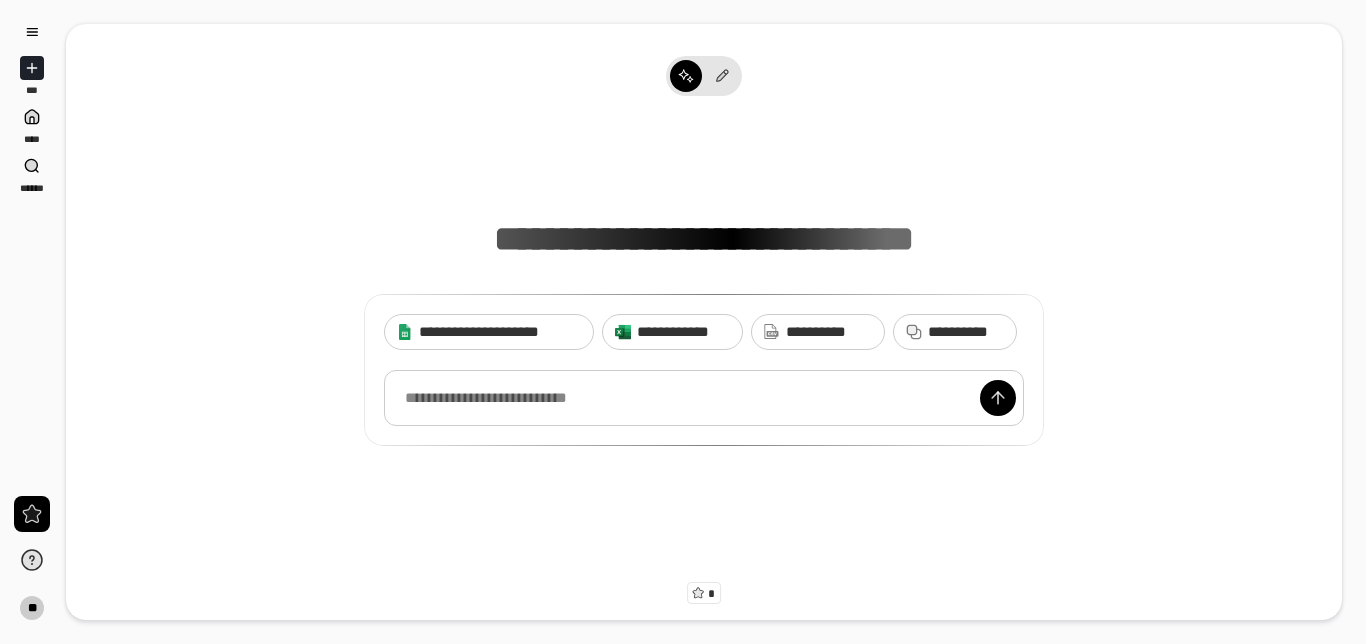 click at bounding box center (704, 398) 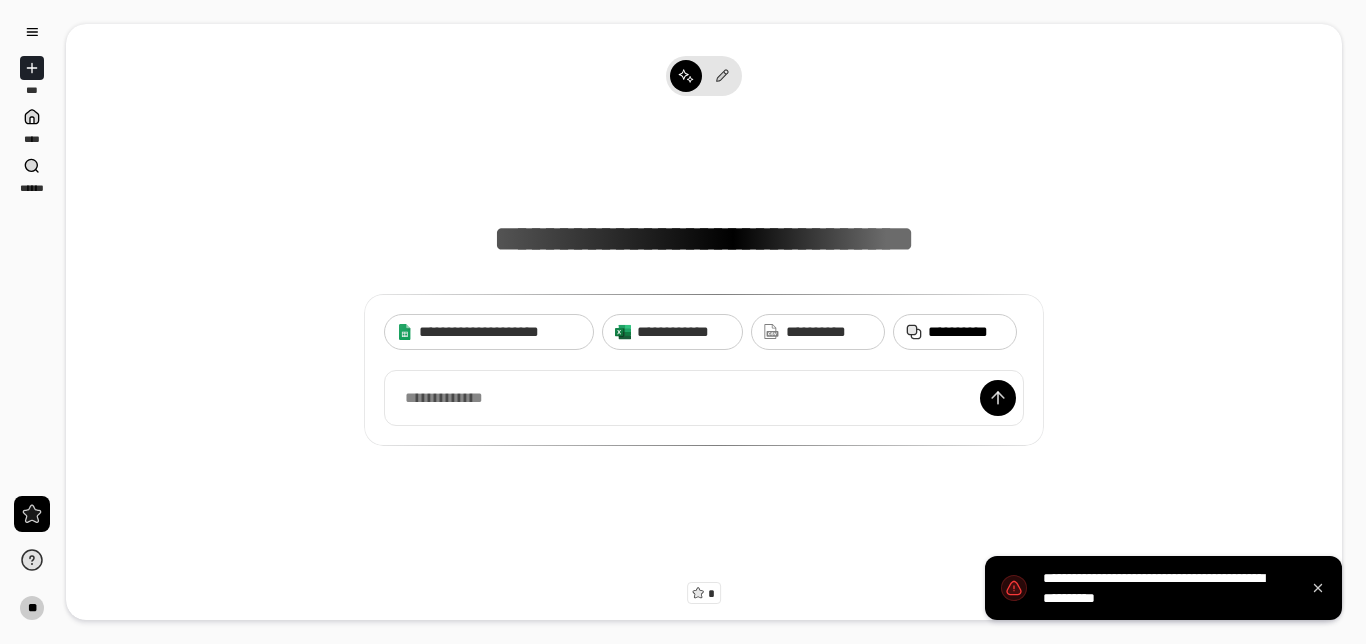 click on "**********" at bounding box center [966, 332] 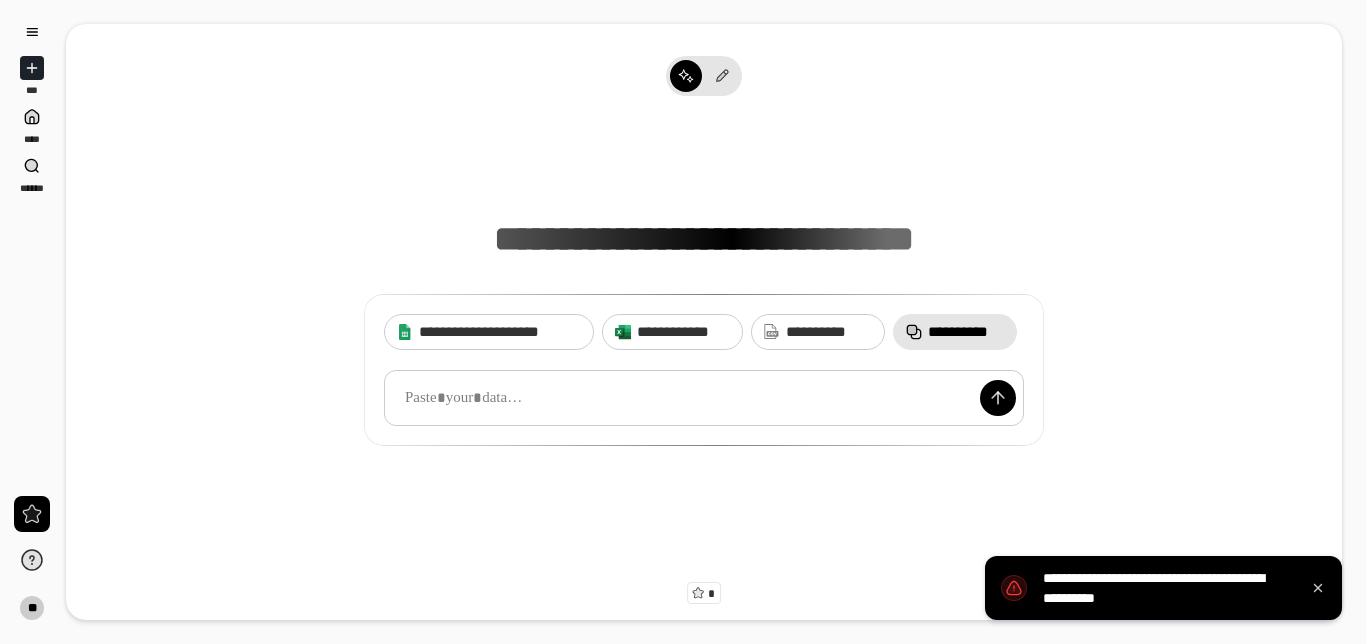 click at bounding box center [704, 398] 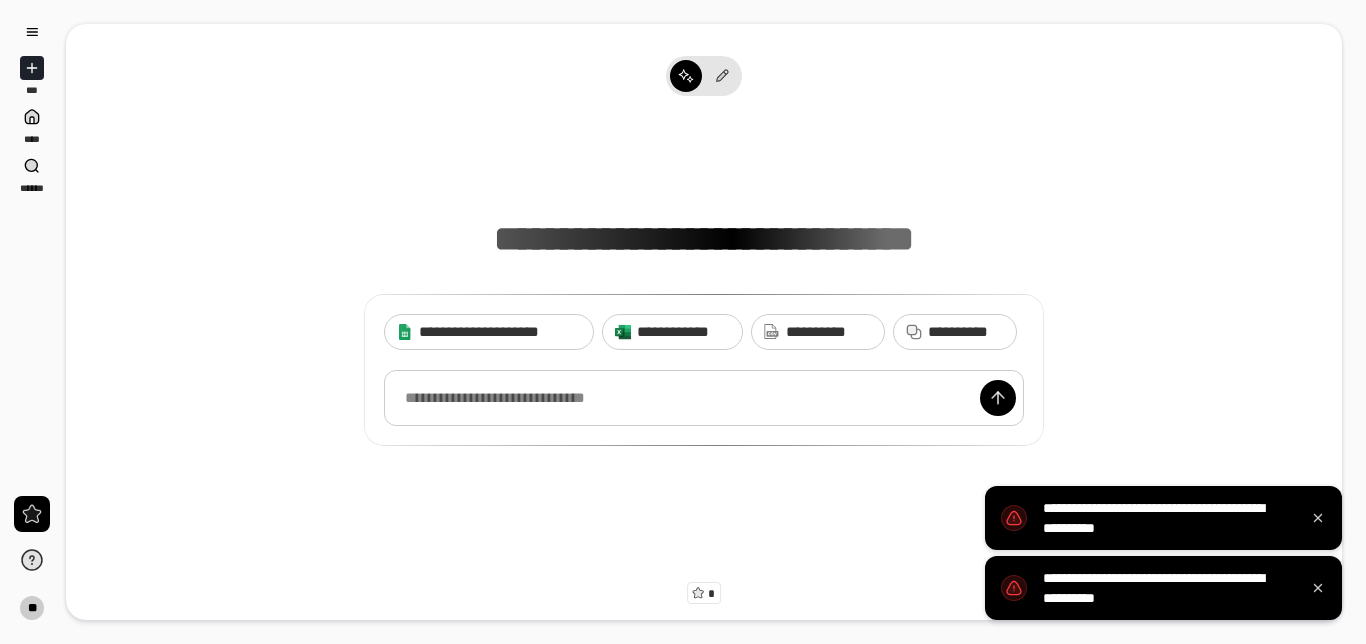 click at bounding box center (704, 398) 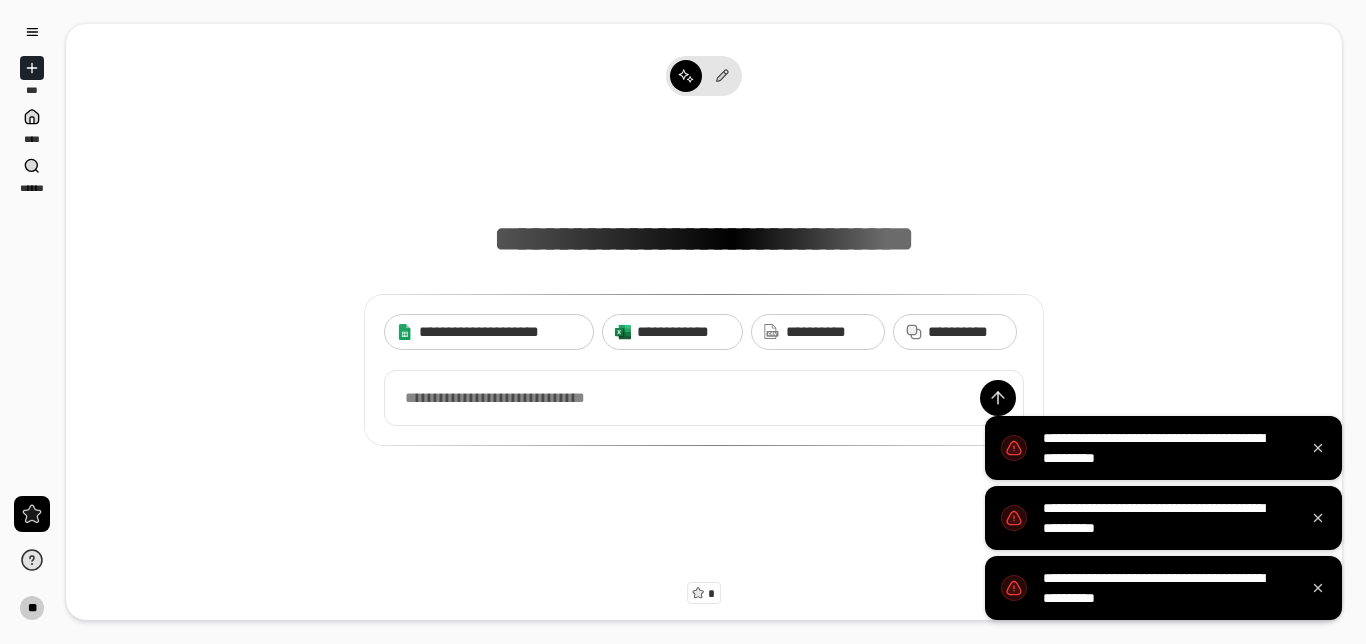 click on "**********" at bounding box center (704, 287) 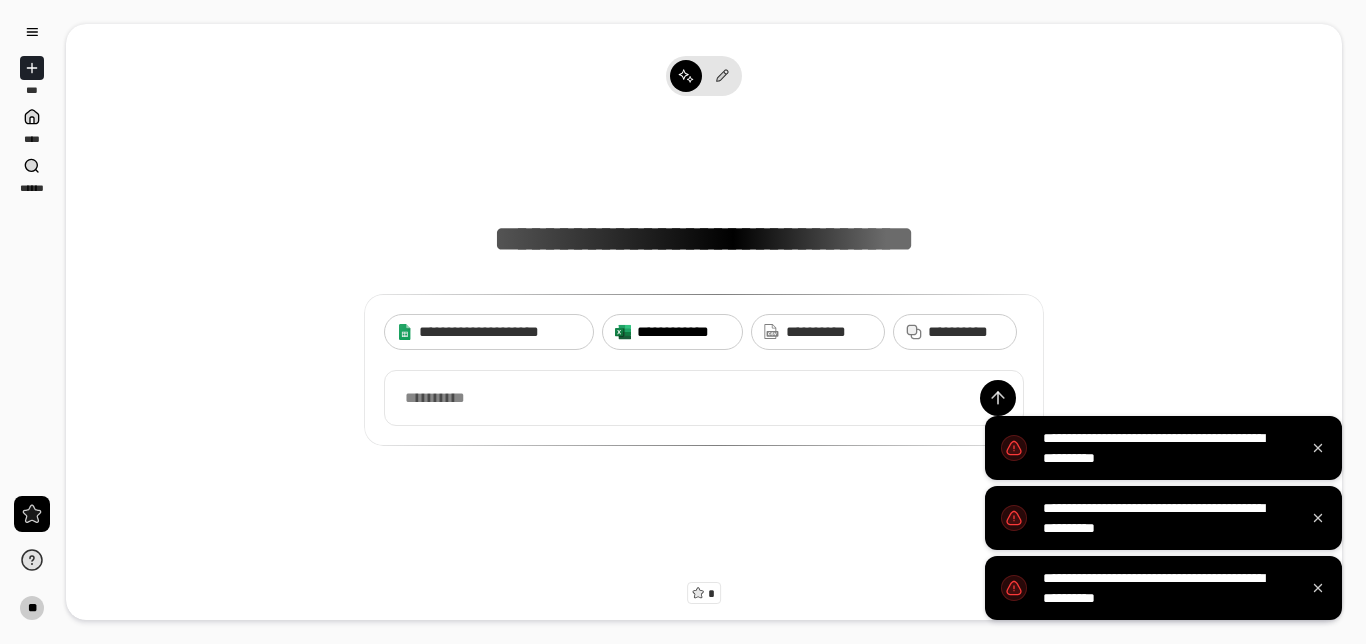 click on "**********" at bounding box center (683, 332) 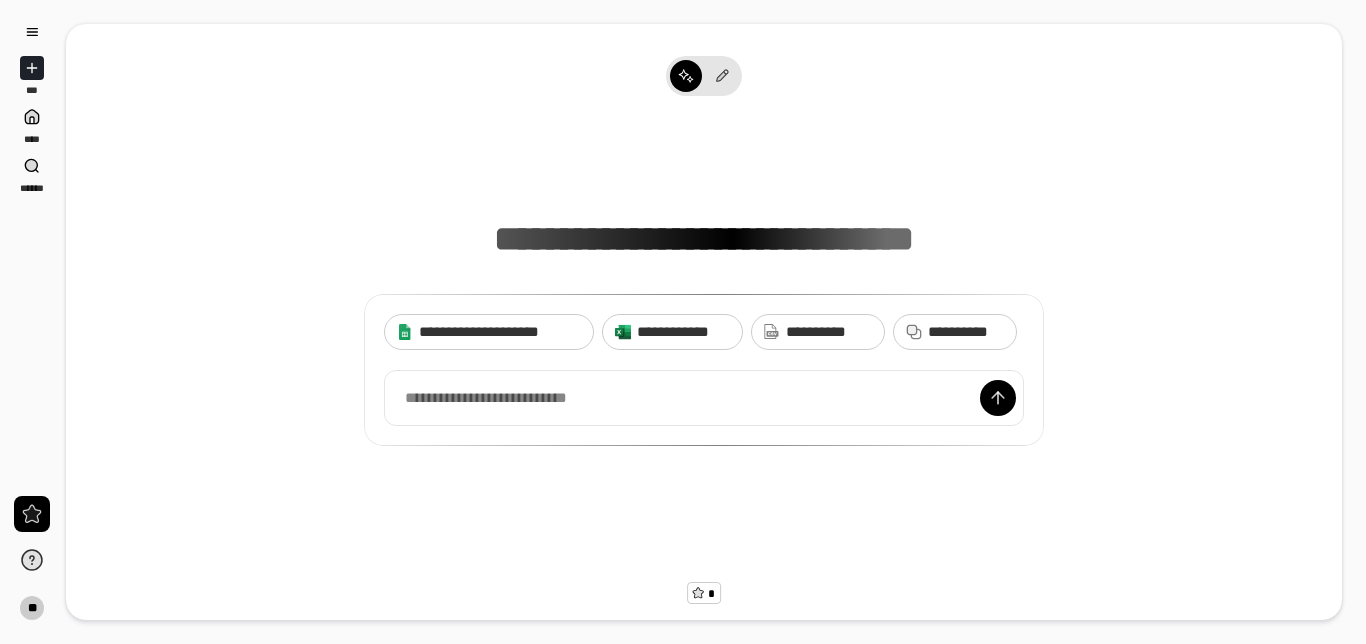 click on "*" at bounding box center [712, 594] 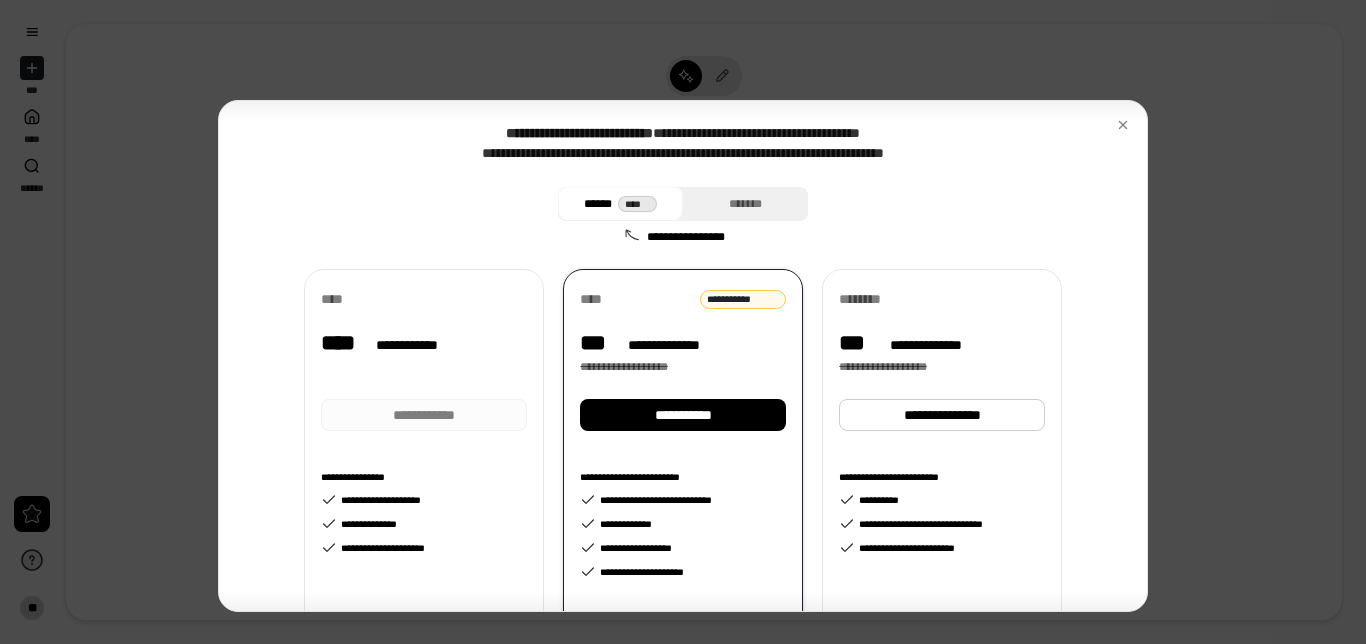 scroll, scrollTop: 100, scrollLeft: 0, axis: vertical 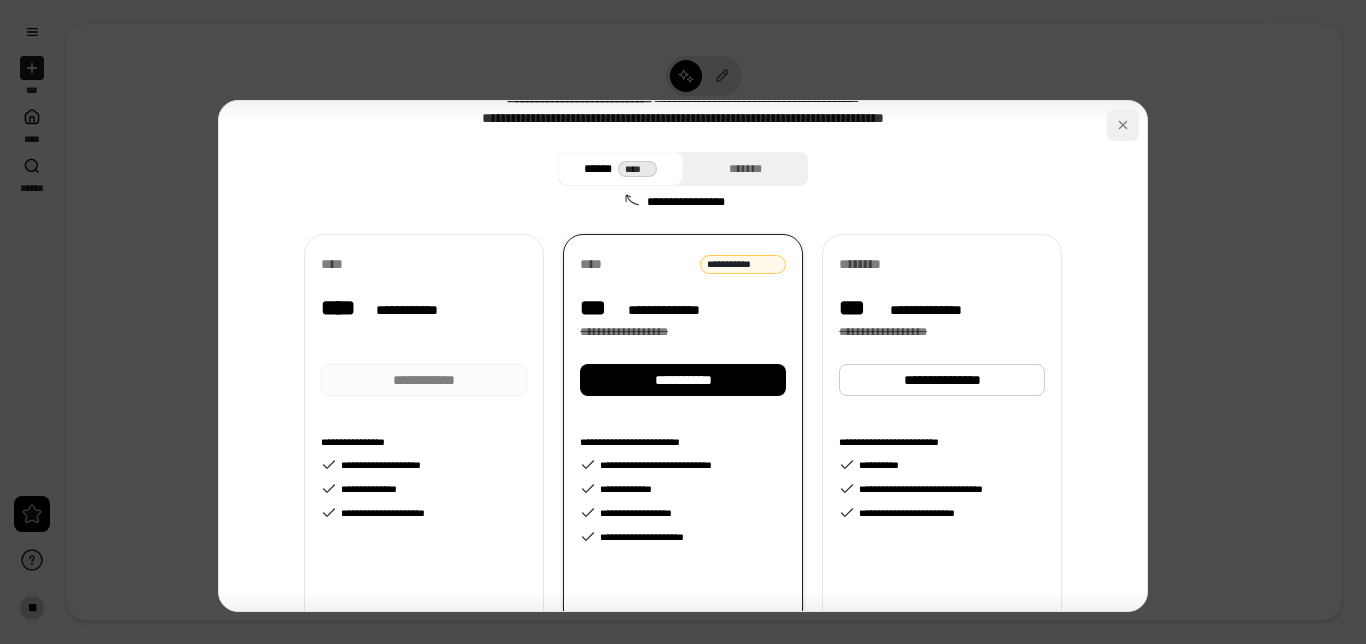 click at bounding box center (1123, 125) 